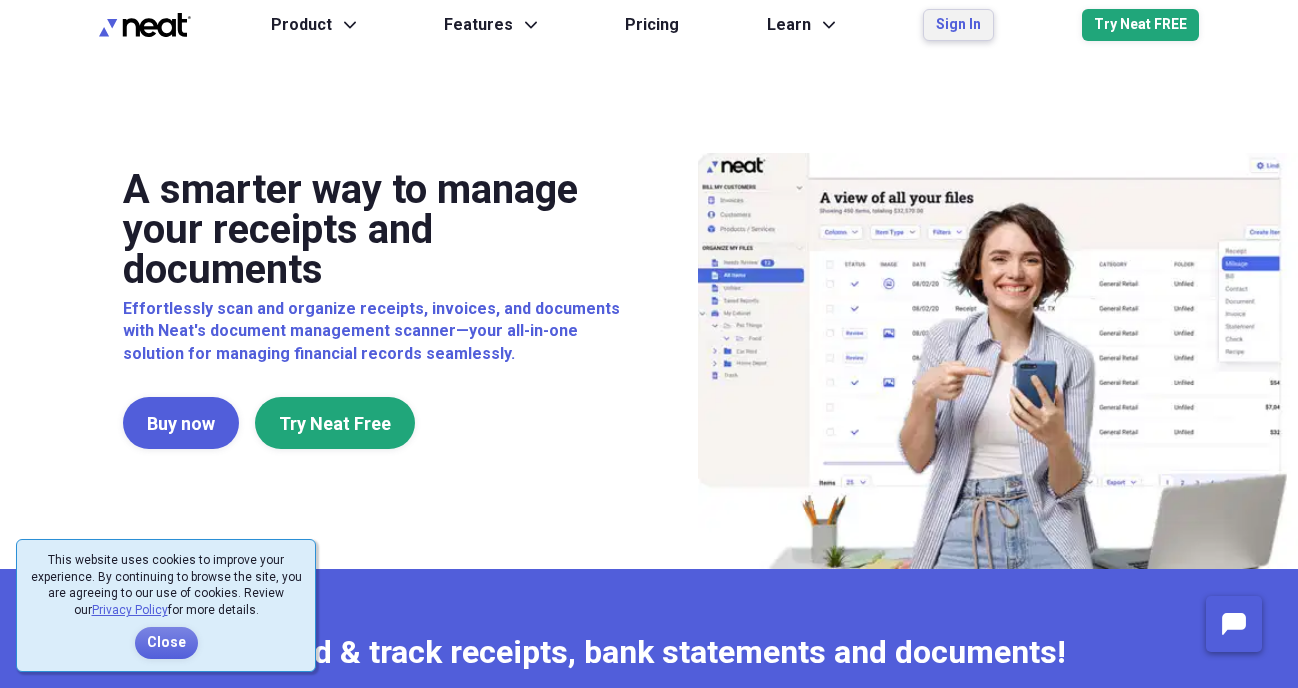 scroll, scrollTop: 0, scrollLeft: 0, axis: both 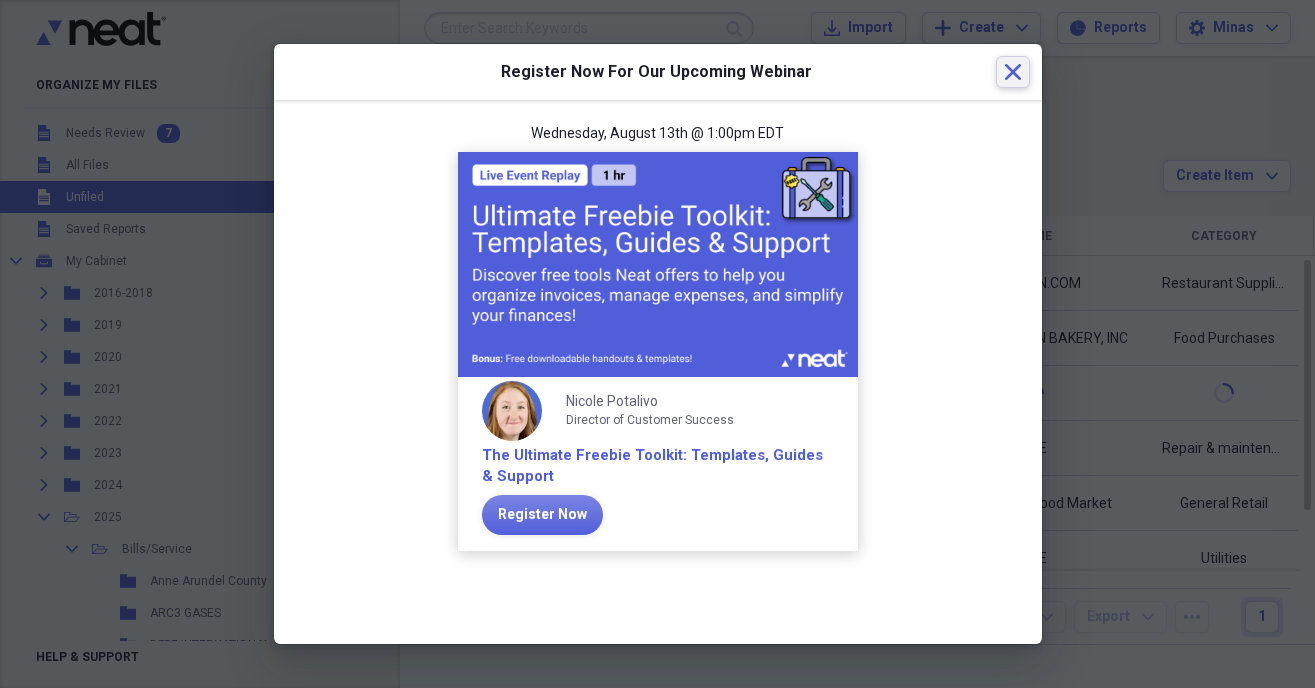 click on "Close" at bounding box center [1013, 72] 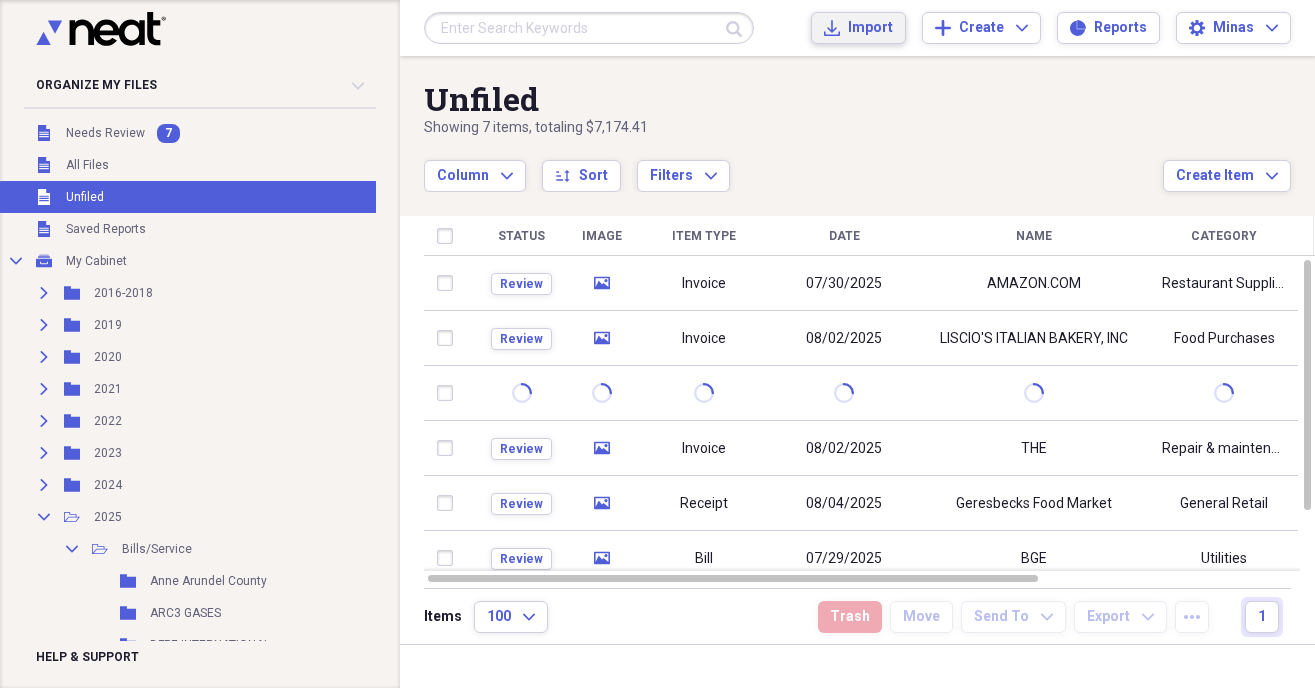 click on "Import" at bounding box center (870, 28) 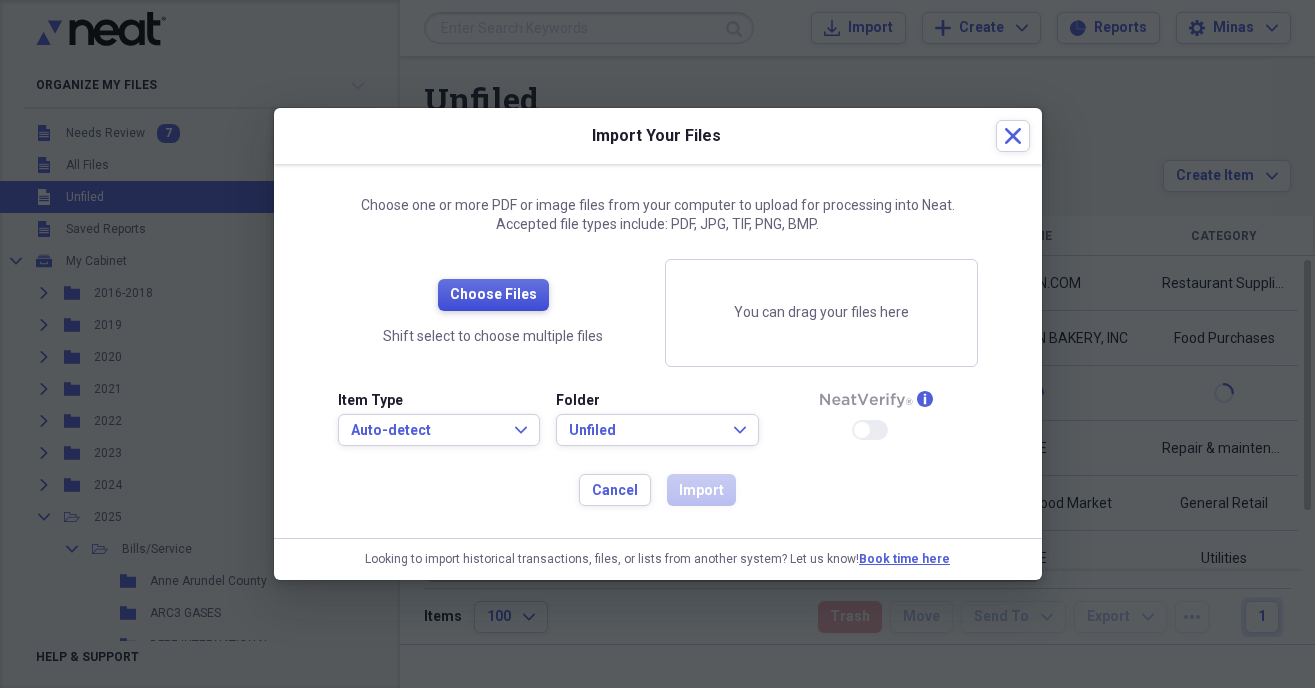 click on "Choose Files" at bounding box center (493, 295) 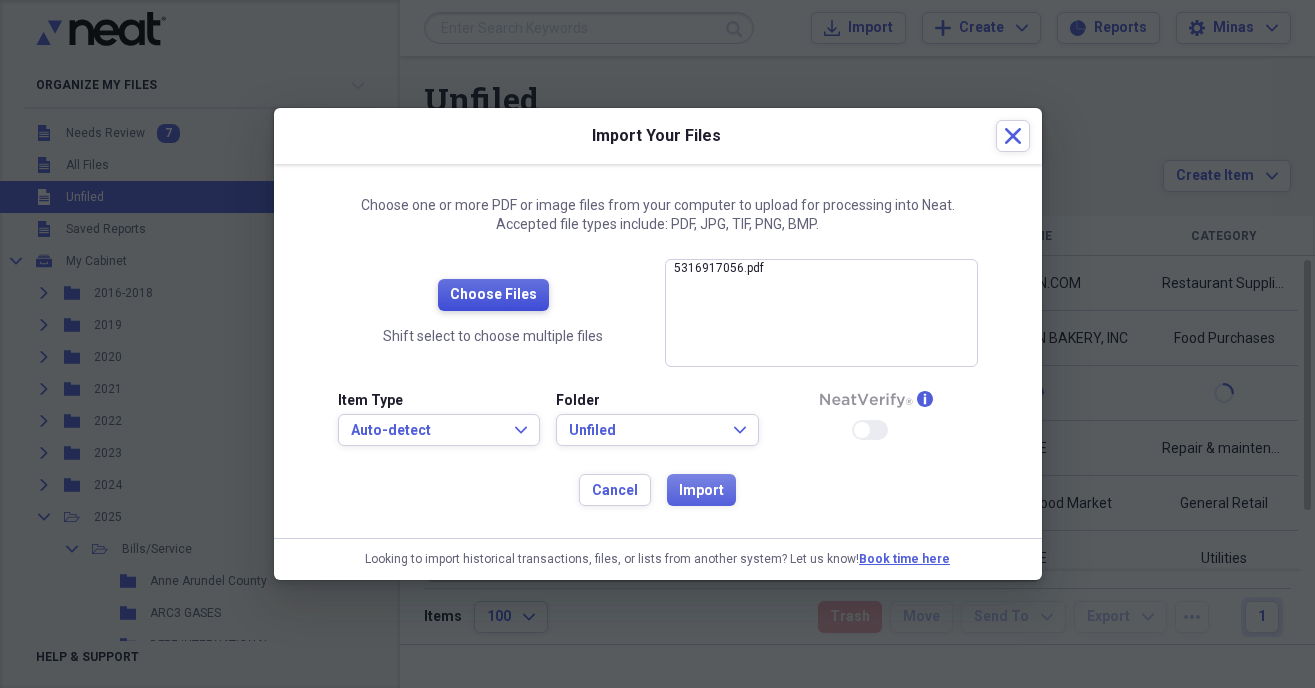 click on "Choose Files" at bounding box center [493, 295] 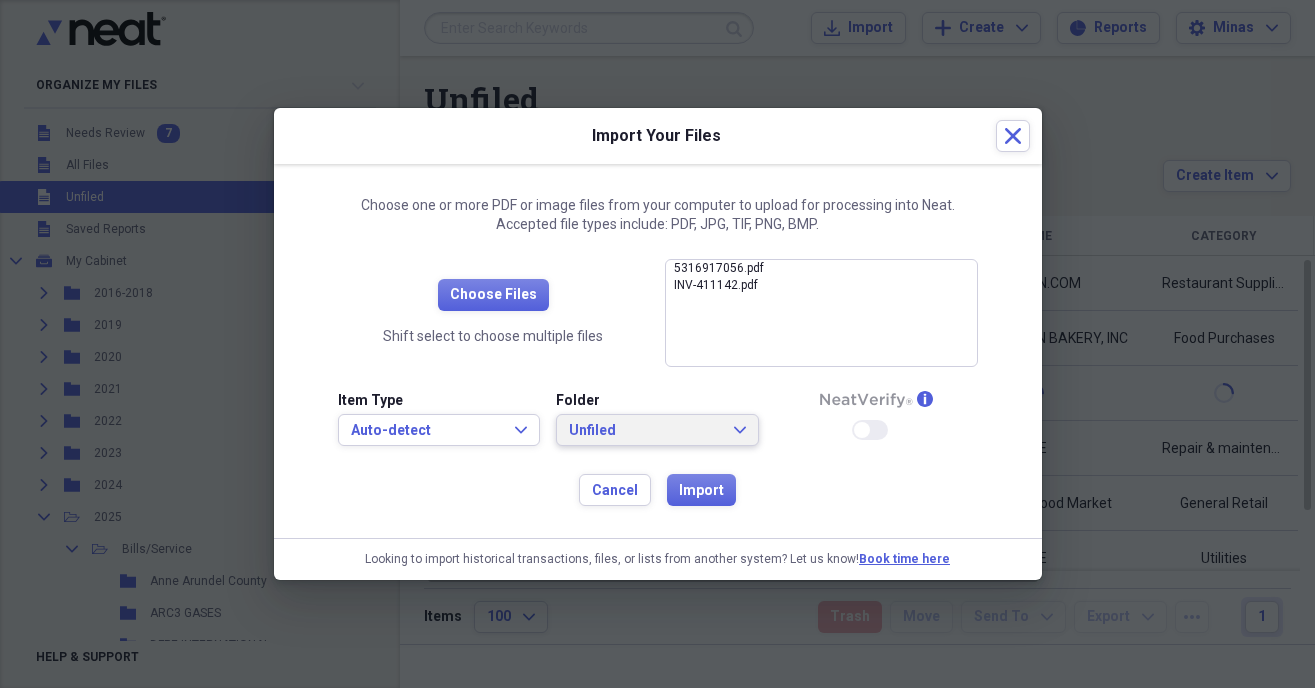click on "Unfiled" at bounding box center [645, 431] 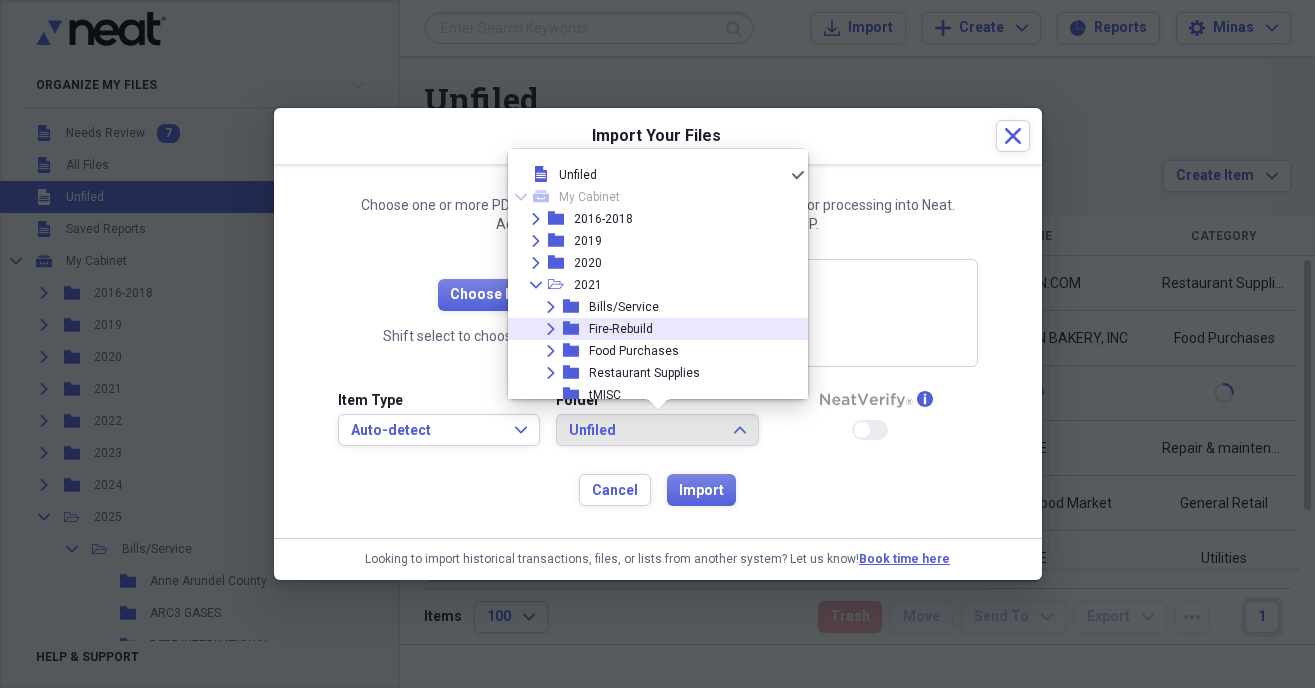 click on "Choose Files Shift select to choose multiple files 5316917056.pdf close INV-[NUMBER].pdf close Item Type Auto-detect Expand Folder Unfiled Expand info Enable Neat Verify Cancel Import" at bounding box center (658, 383) 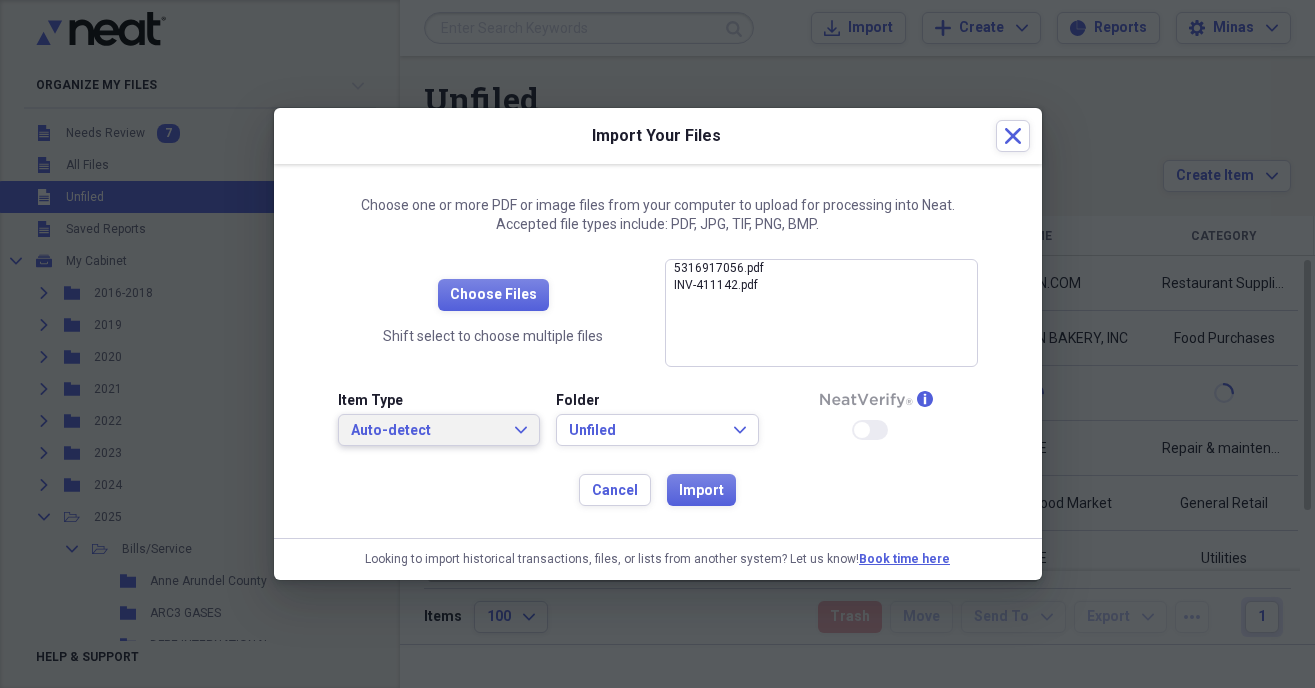 click on "Auto-detect" at bounding box center [427, 431] 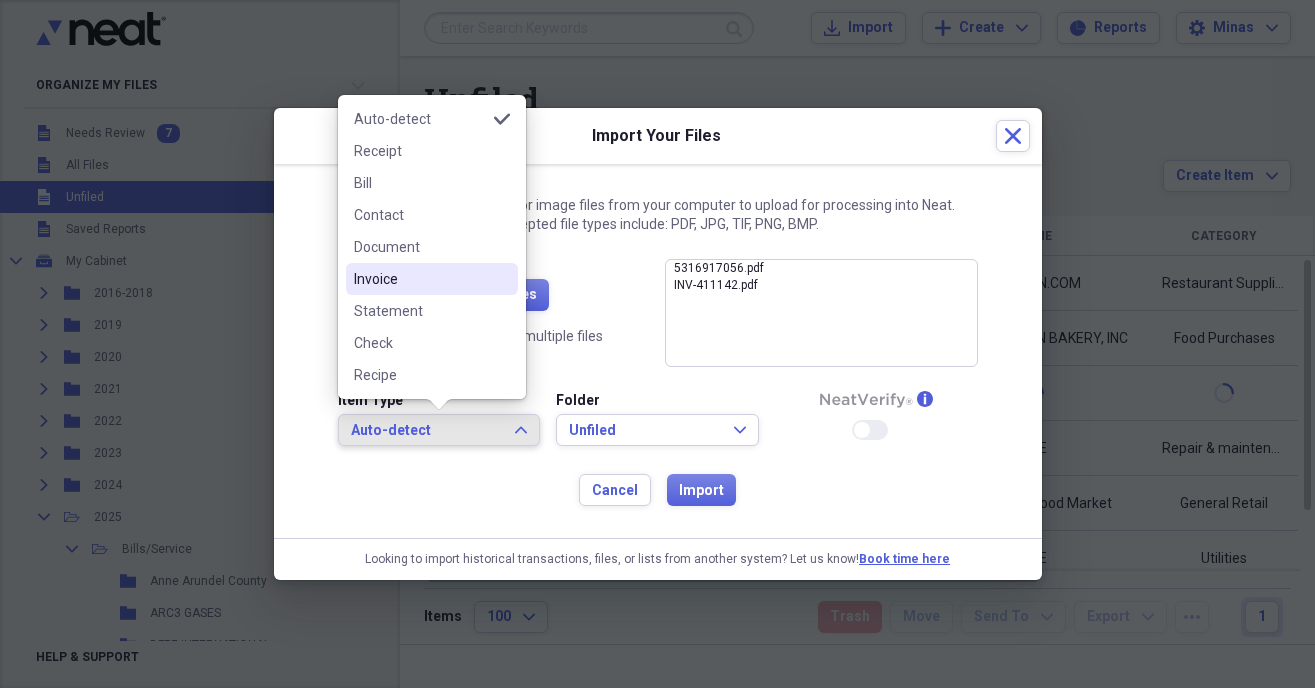 click on "Invoice" at bounding box center (420, 279) 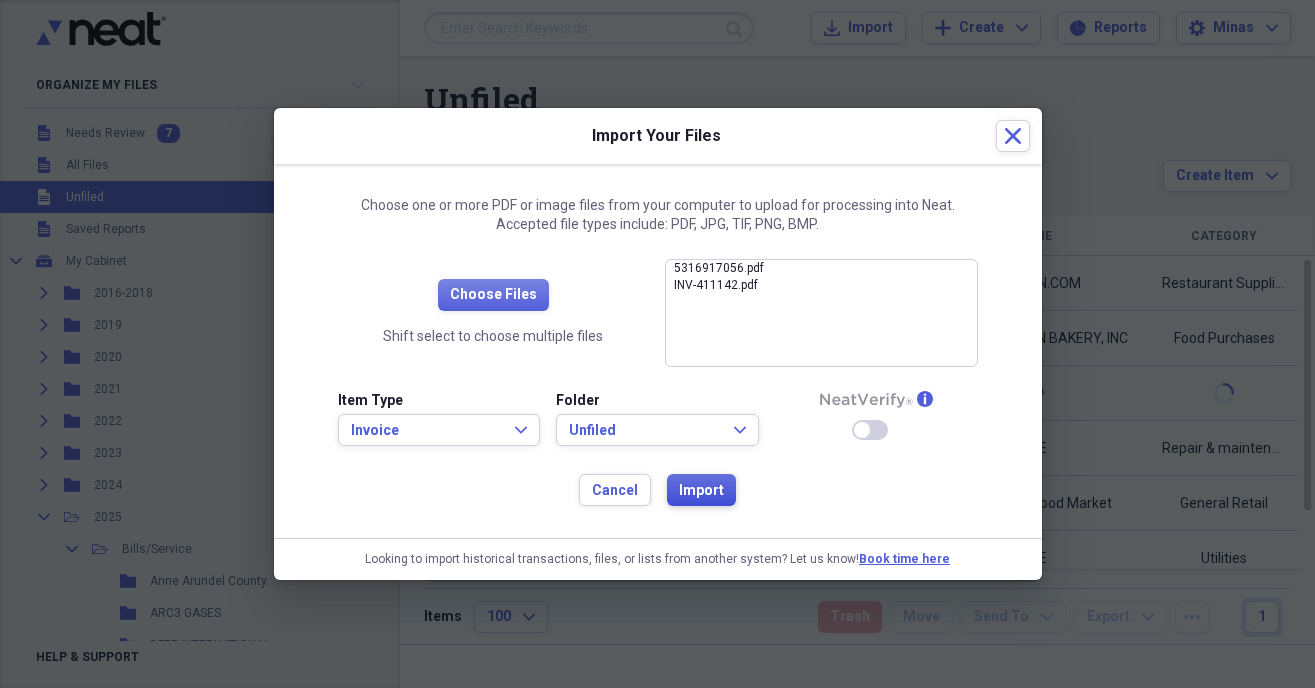 click on "Import" at bounding box center [701, 490] 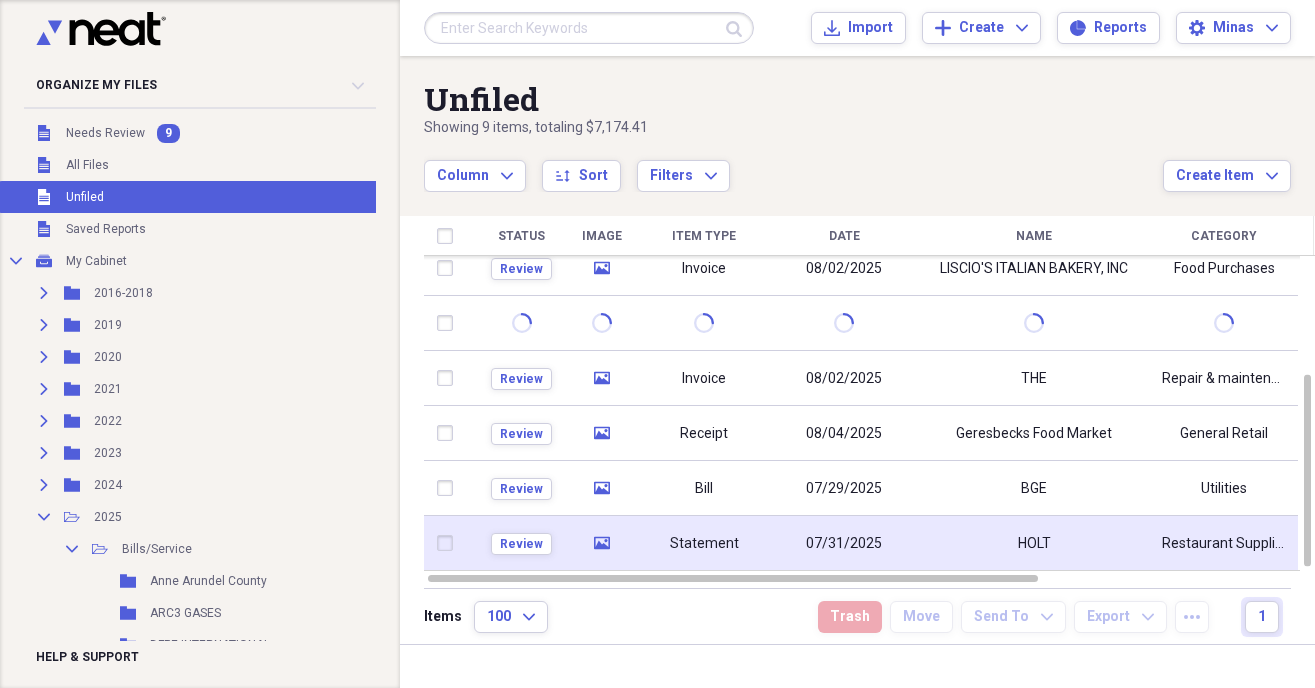 click on "Statement" at bounding box center (704, 543) 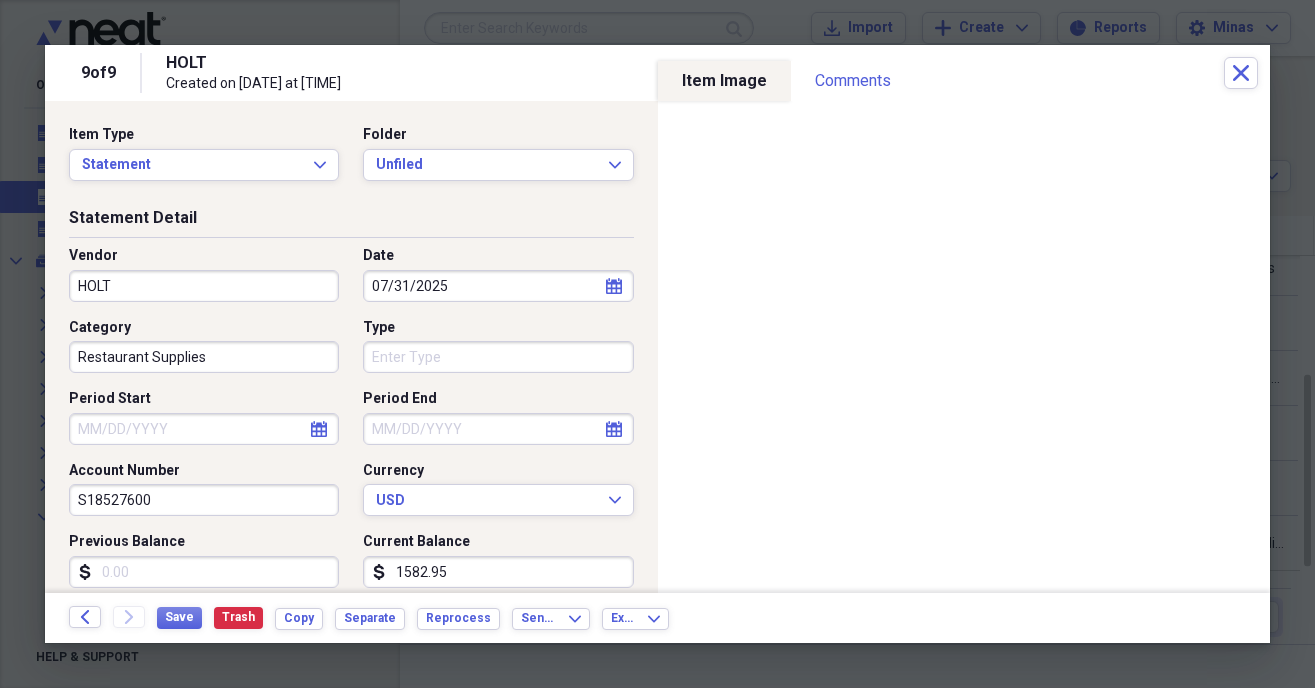 click 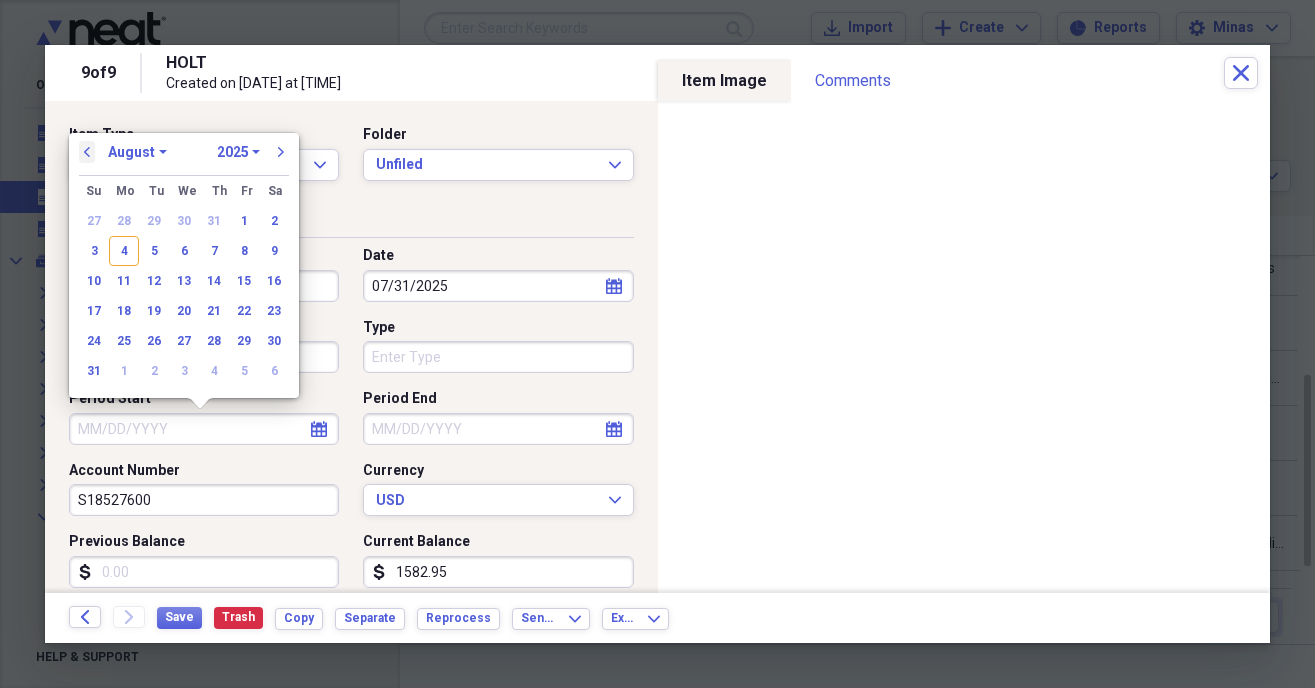 click on "previous" at bounding box center [87, 152] 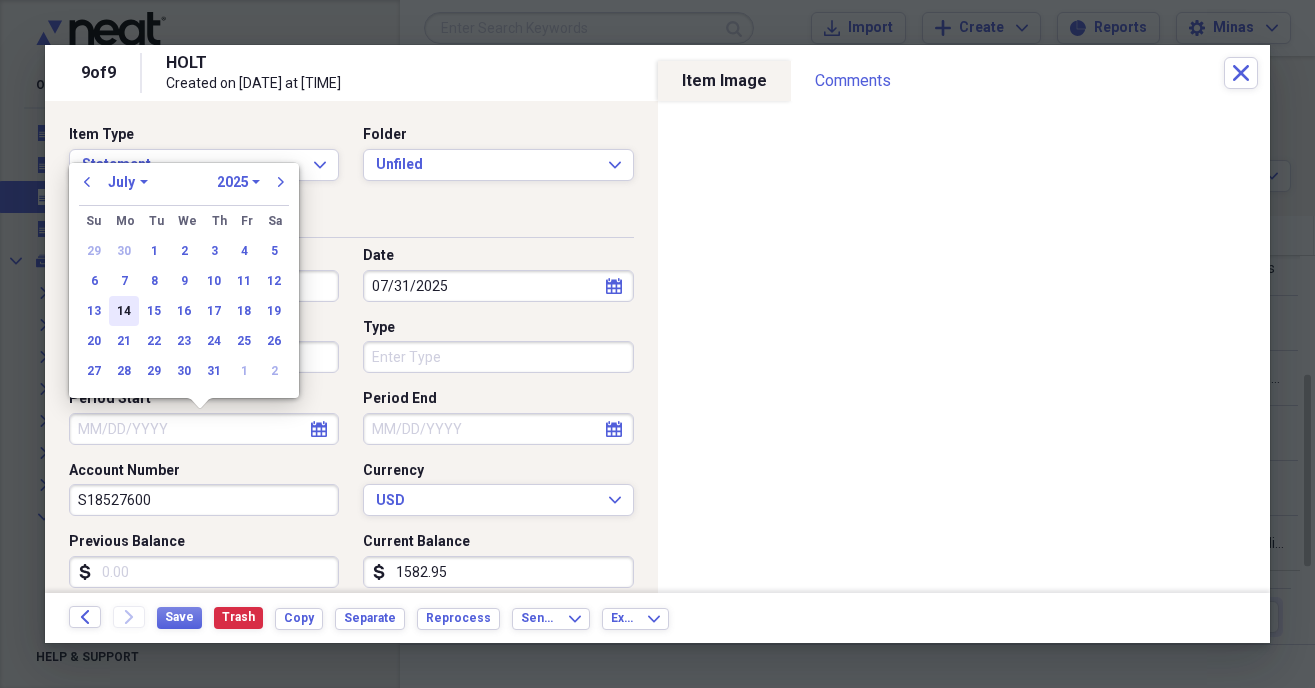 click on "14" at bounding box center (124, 311) 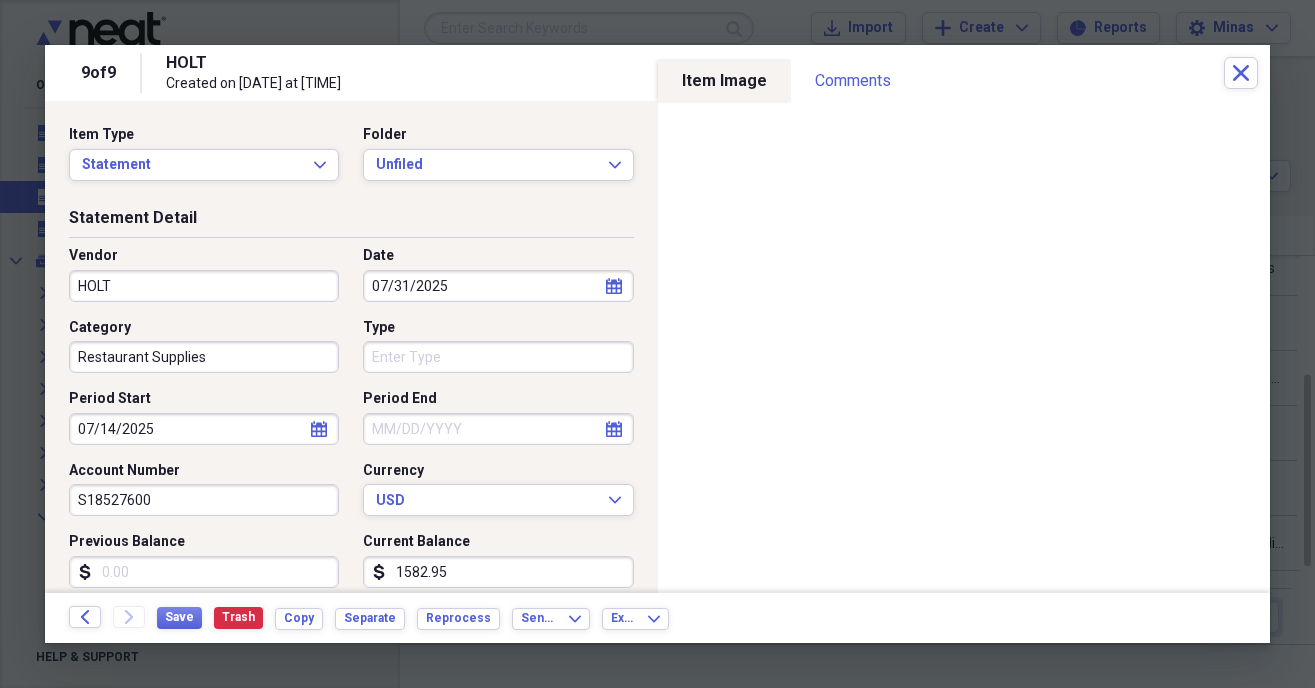 type on "07/14/2025" 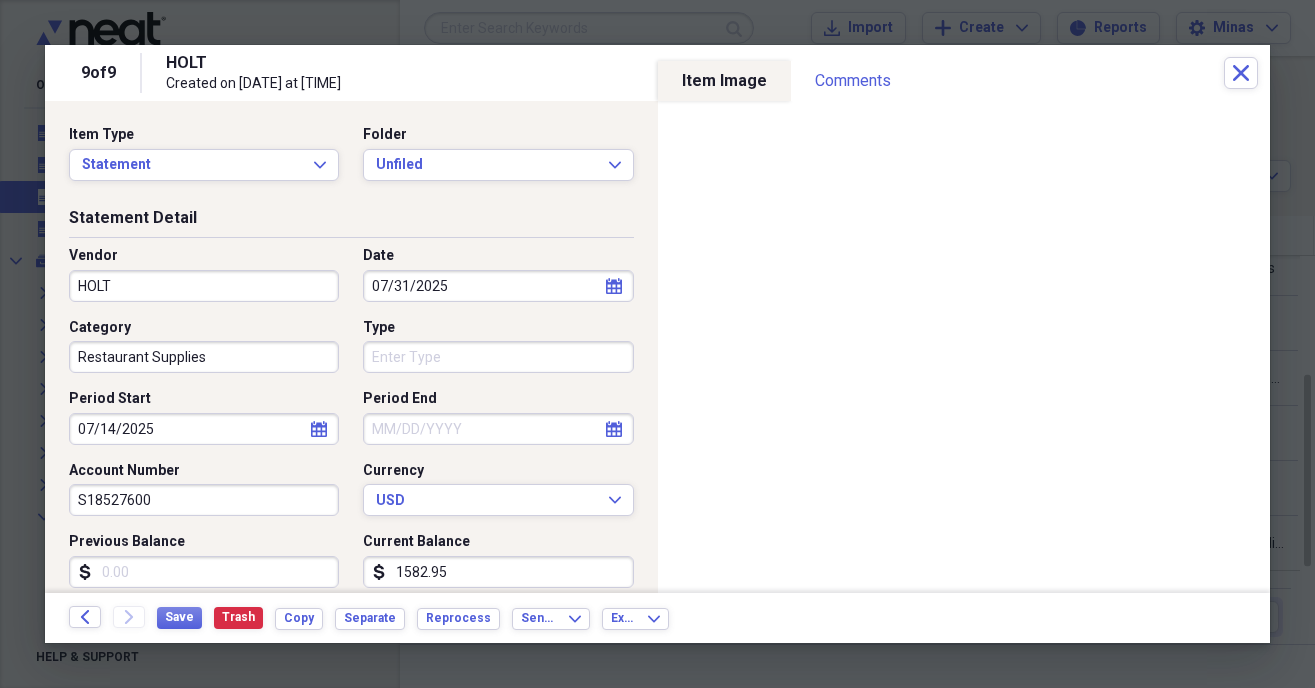 click on "calendar Calendar" at bounding box center [614, 429] 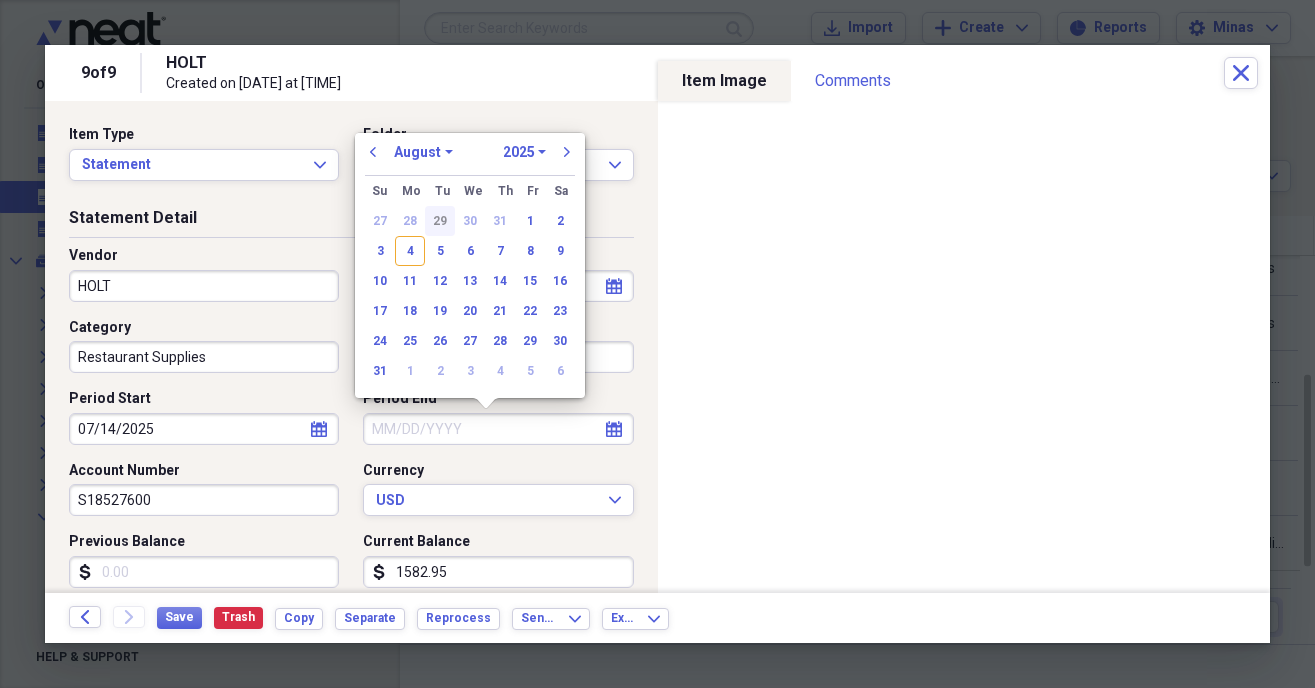 click on "29" at bounding box center (440, 221) 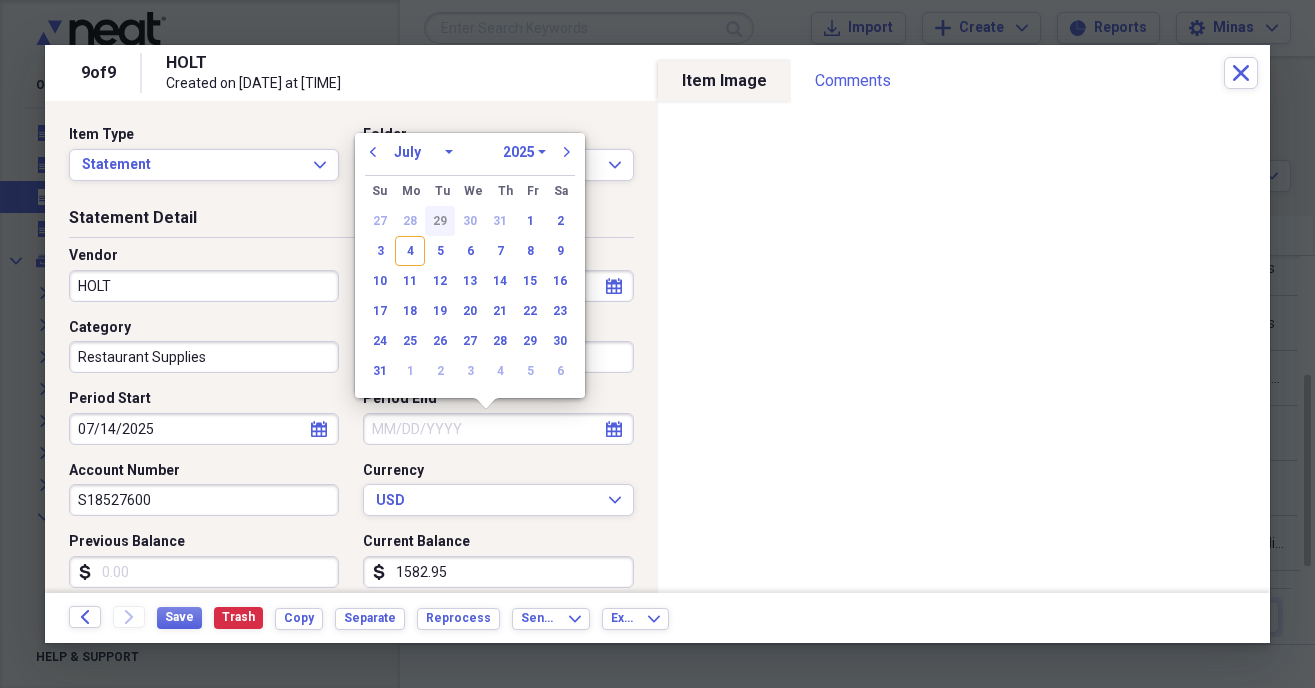 type on "07/29/2025" 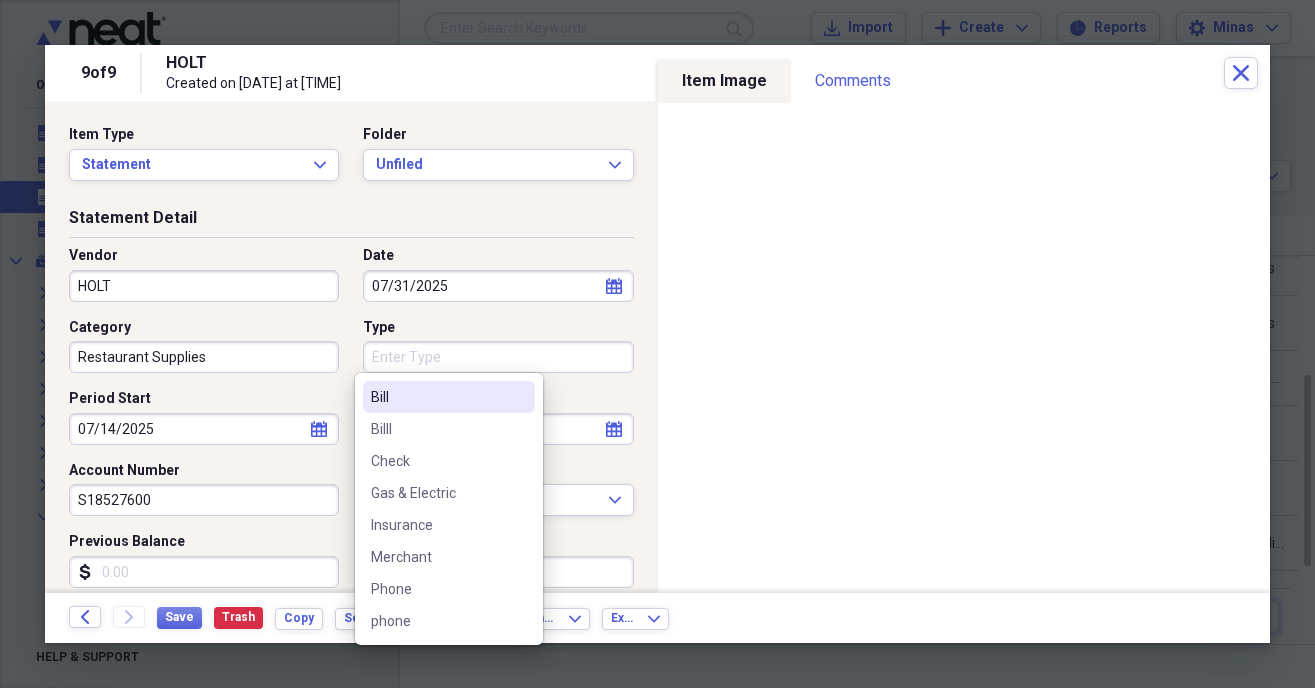 click on "Type" at bounding box center (498, 357) 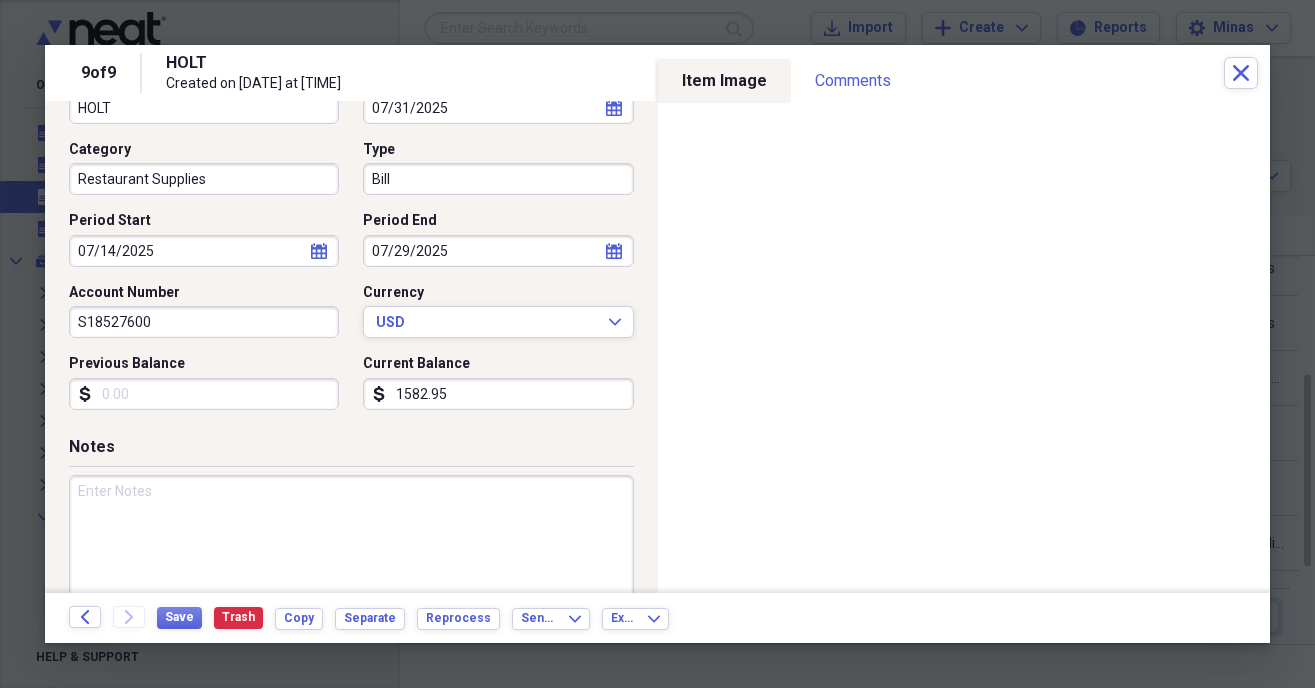 scroll, scrollTop: 216, scrollLeft: 0, axis: vertical 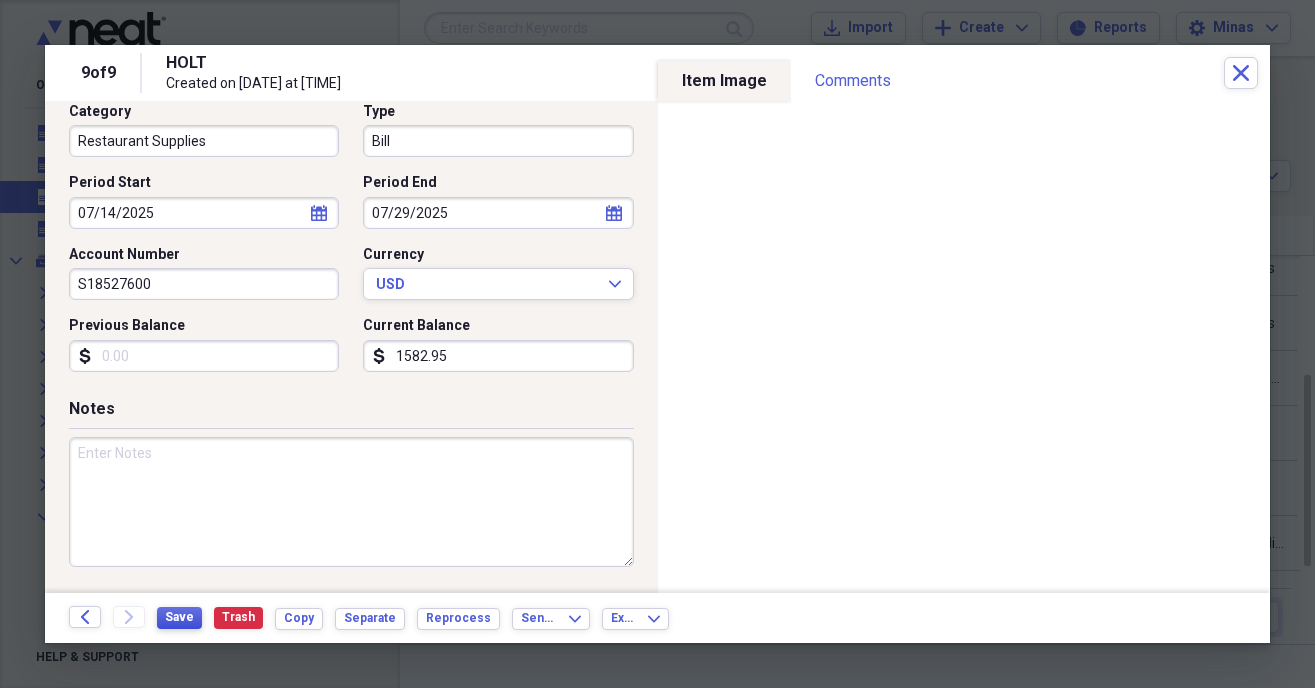 drag, startPoint x: 187, startPoint y: 620, endPoint x: 170, endPoint y: 614, distance: 18.027756 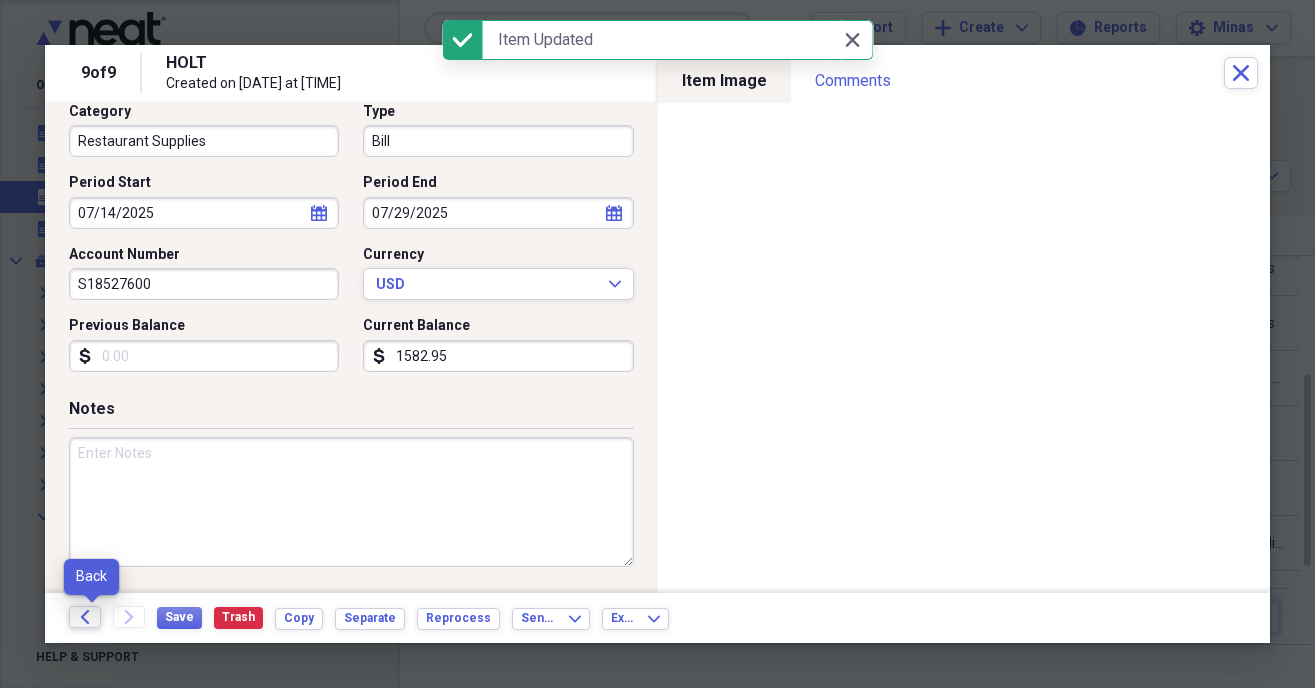click on "Back" at bounding box center (85, 617) 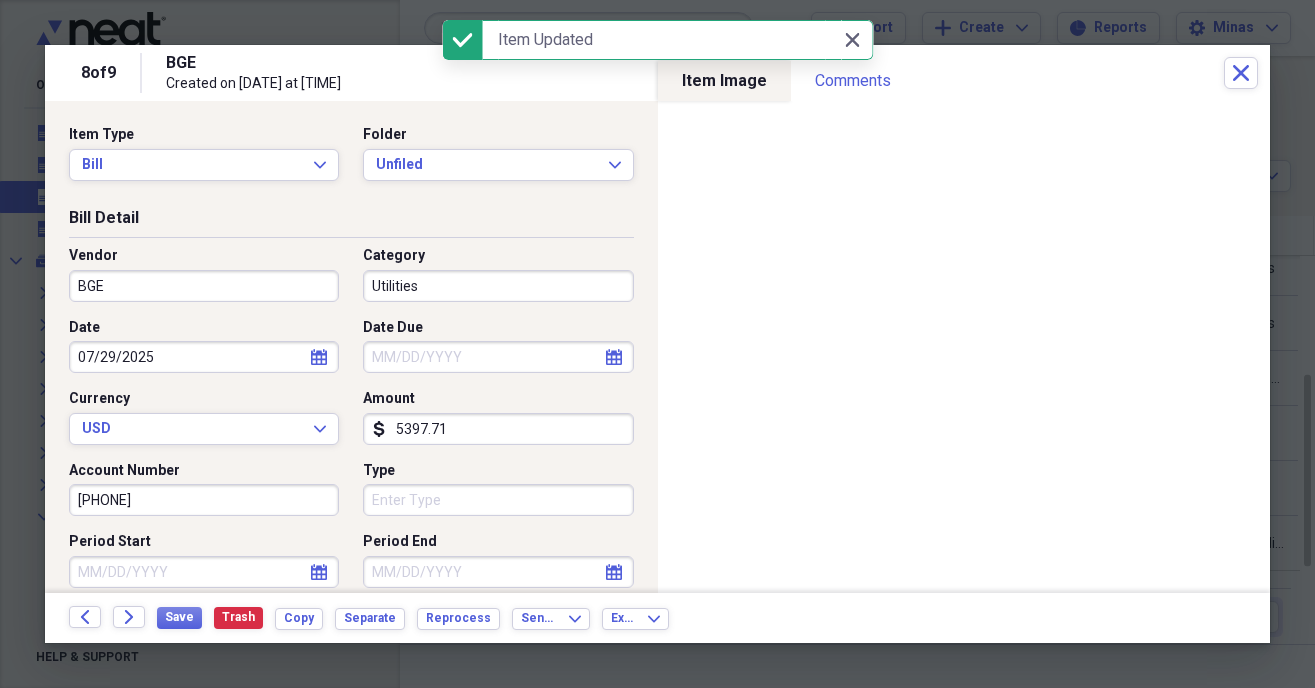 drag, startPoint x: 495, startPoint y: 366, endPoint x: 516, endPoint y: 359, distance: 22.135944 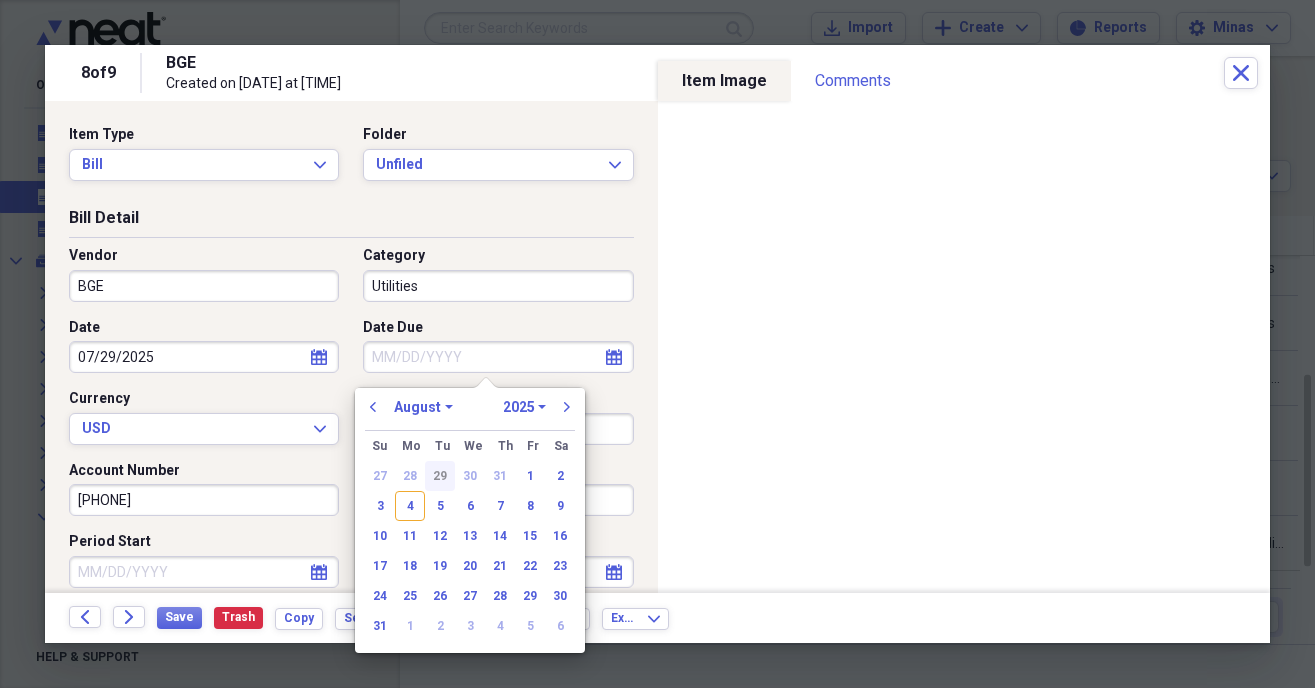 click on "29" at bounding box center [440, 476] 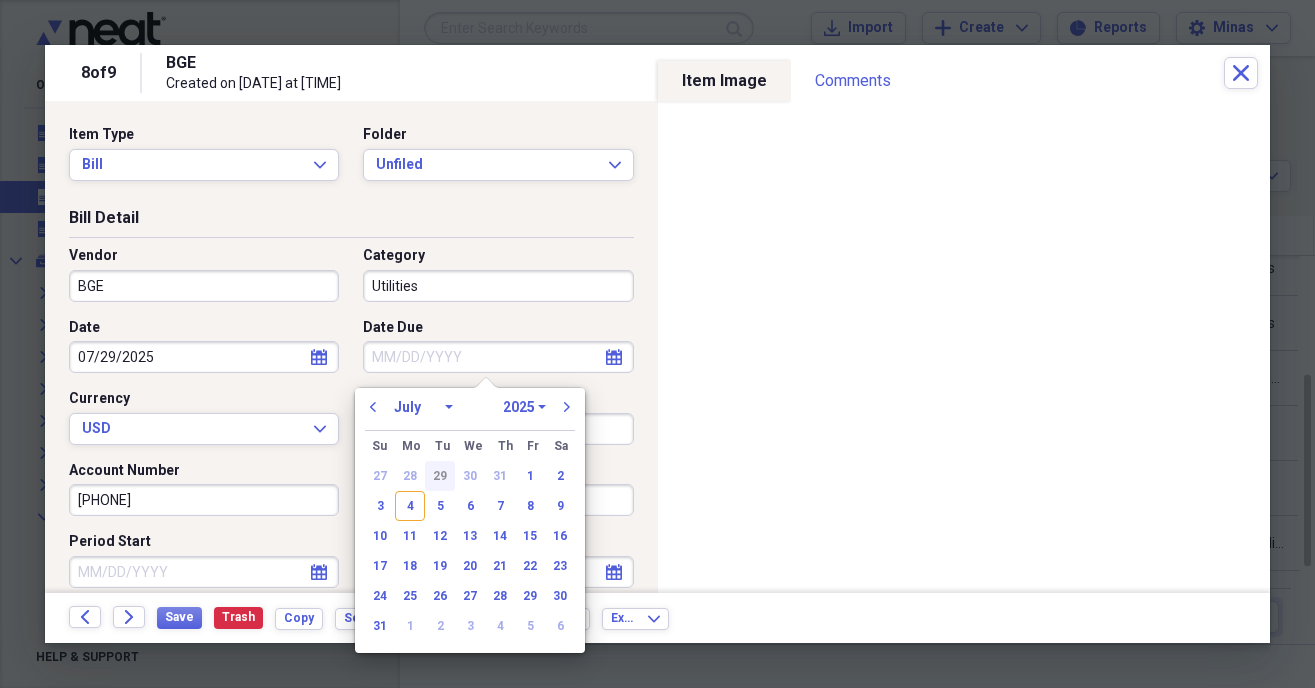 type on "07/29/2025" 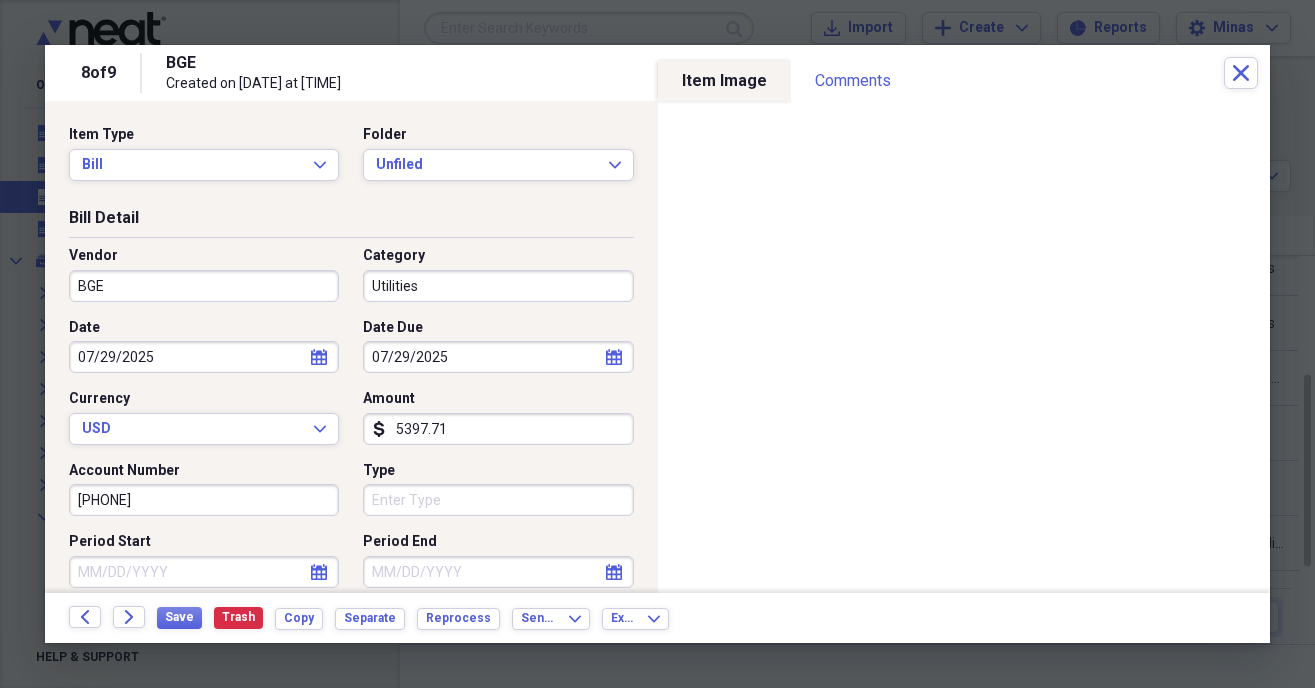 click on "5397.71" at bounding box center [498, 429] 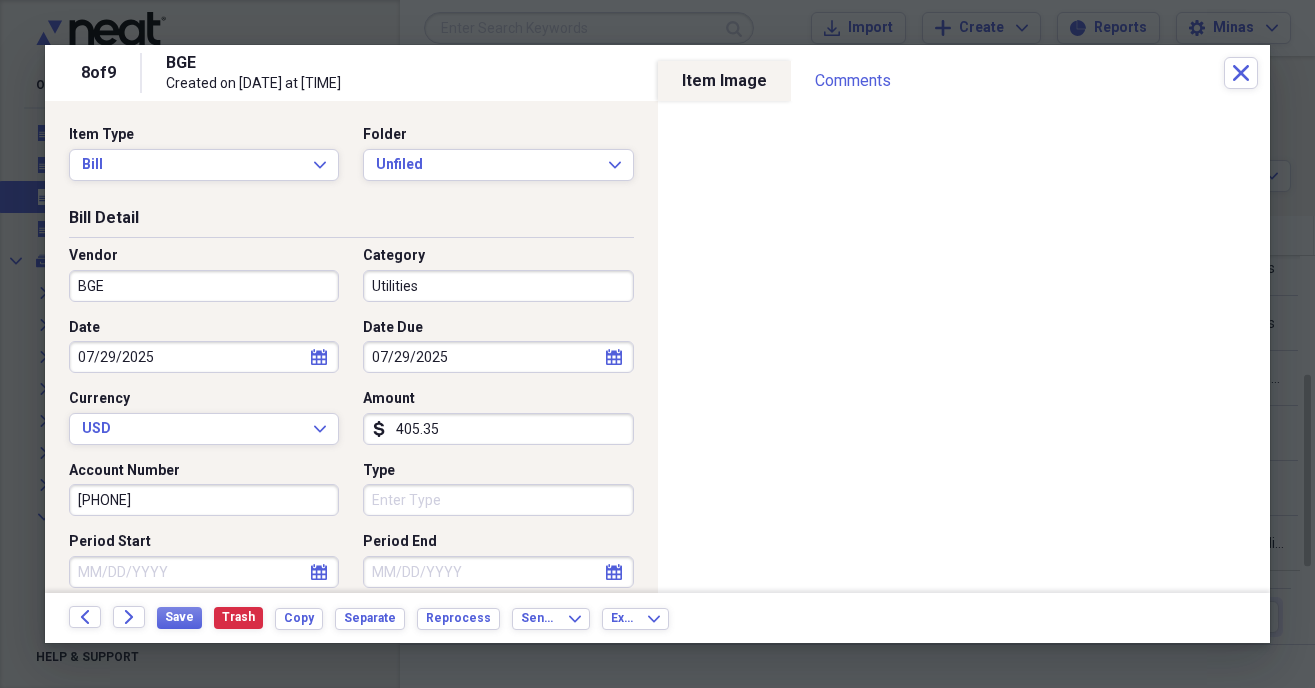 type on "4053.56" 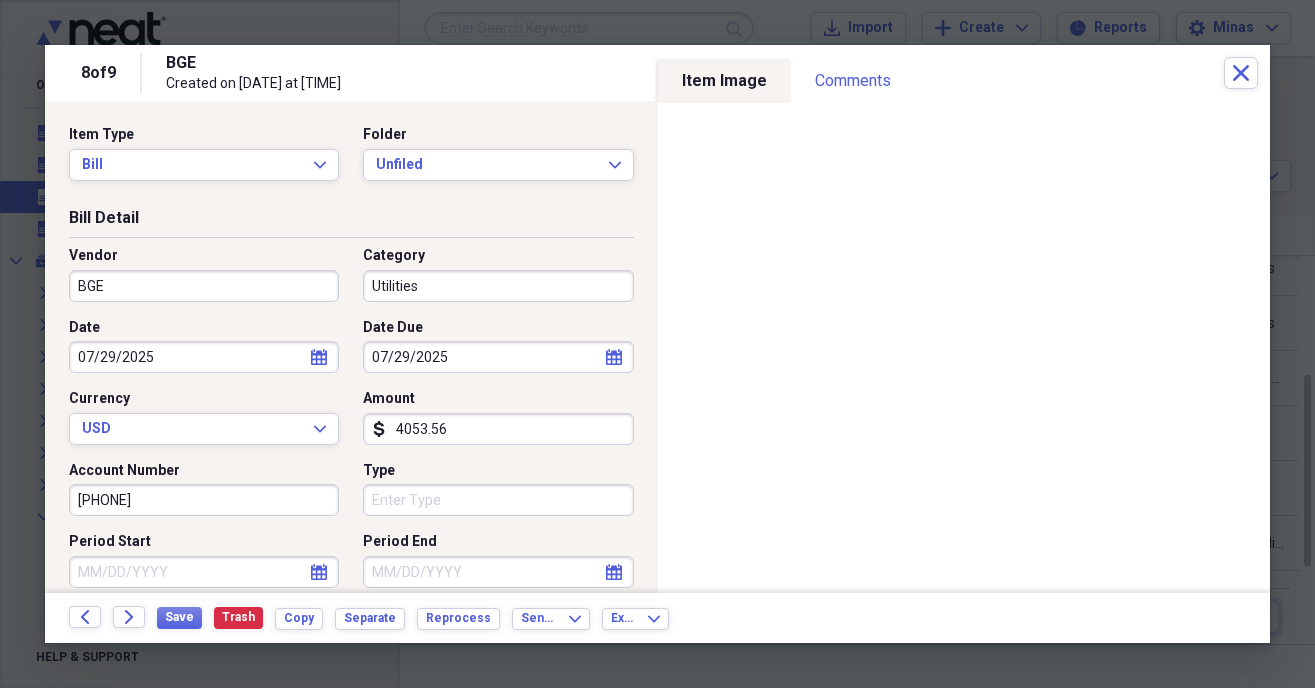 click on "Type" at bounding box center [498, 500] 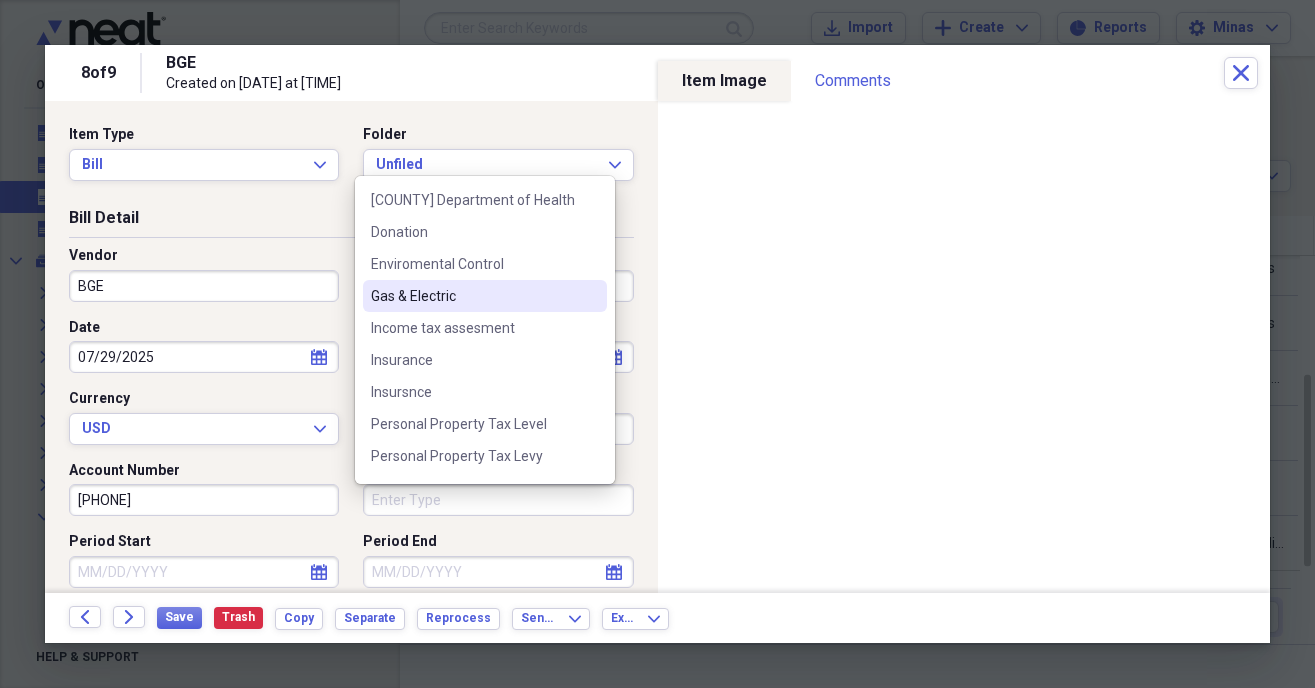 click on "Gas & Electric" at bounding box center [473, 296] 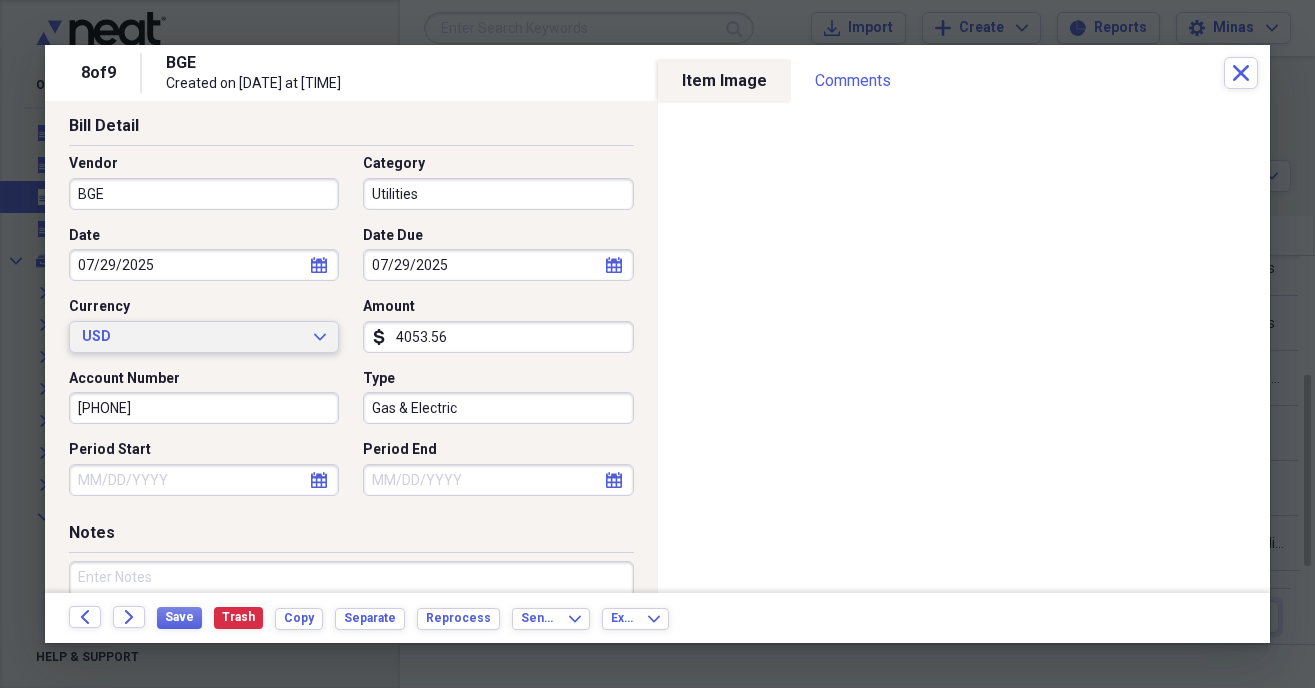 scroll, scrollTop: 114, scrollLeft: 0, axis: vertical 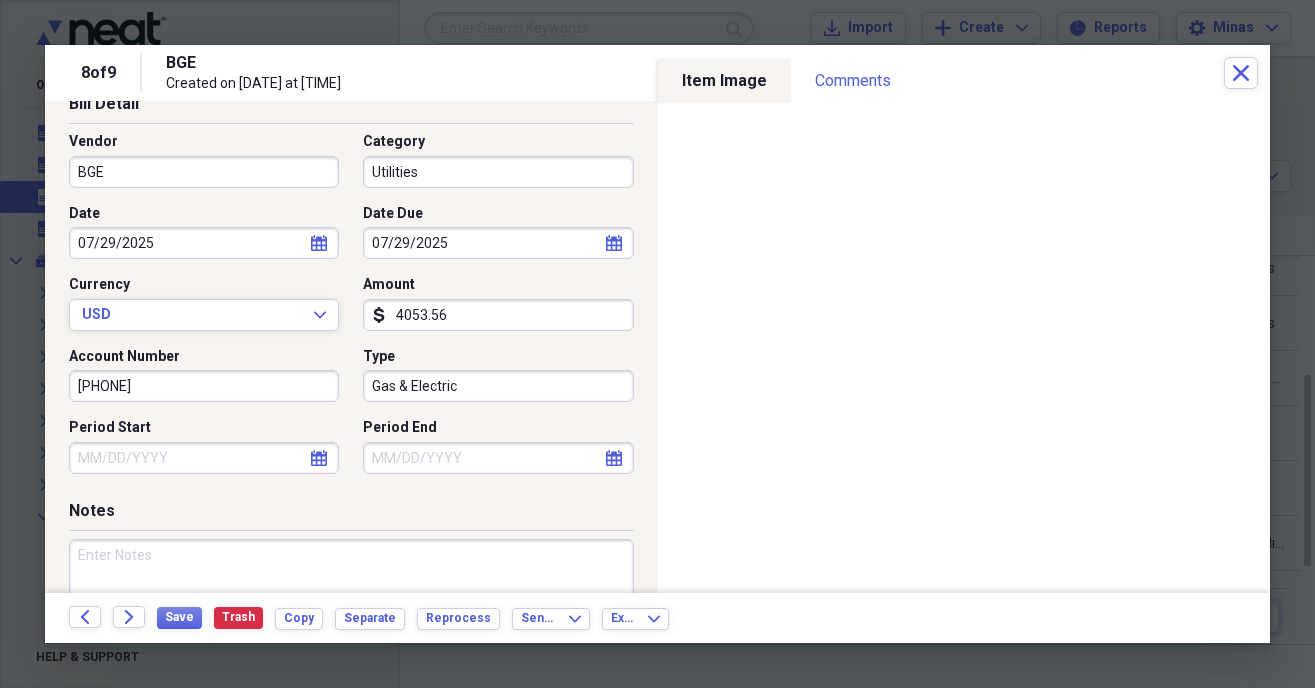 click on "Period Start" at bounding box center (204, 458) 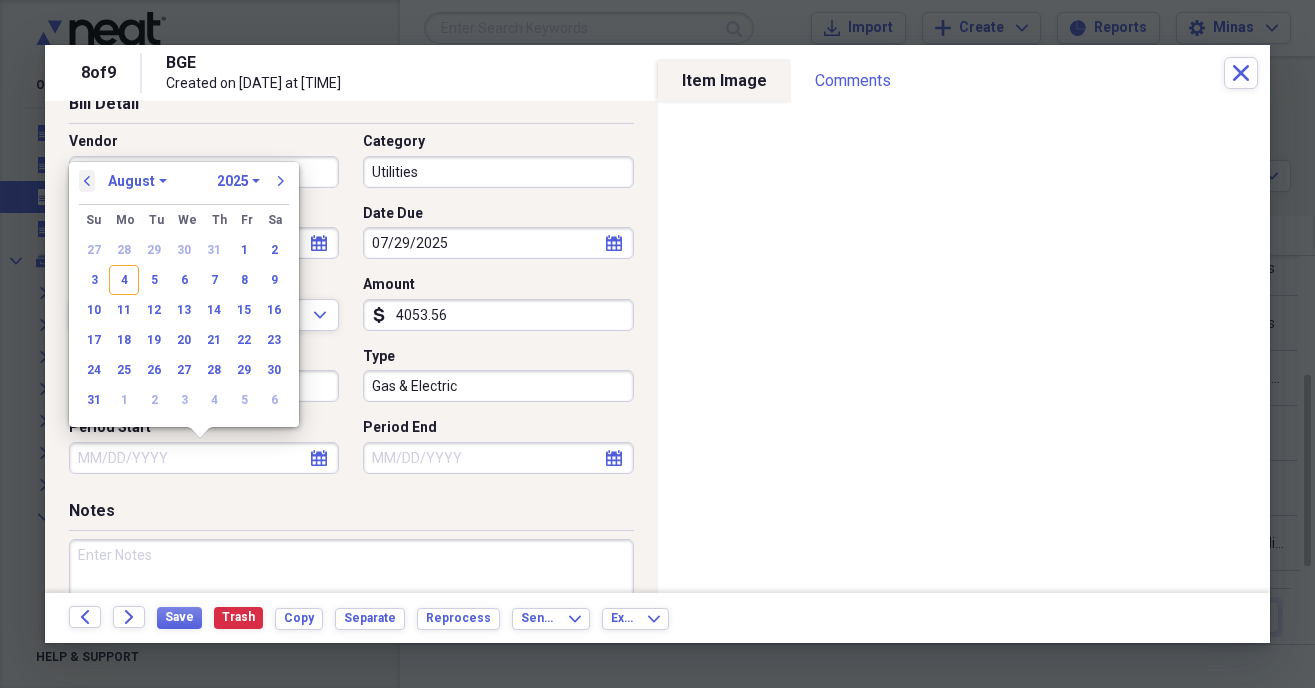 click on "previous" at bounding box center [87, 181] 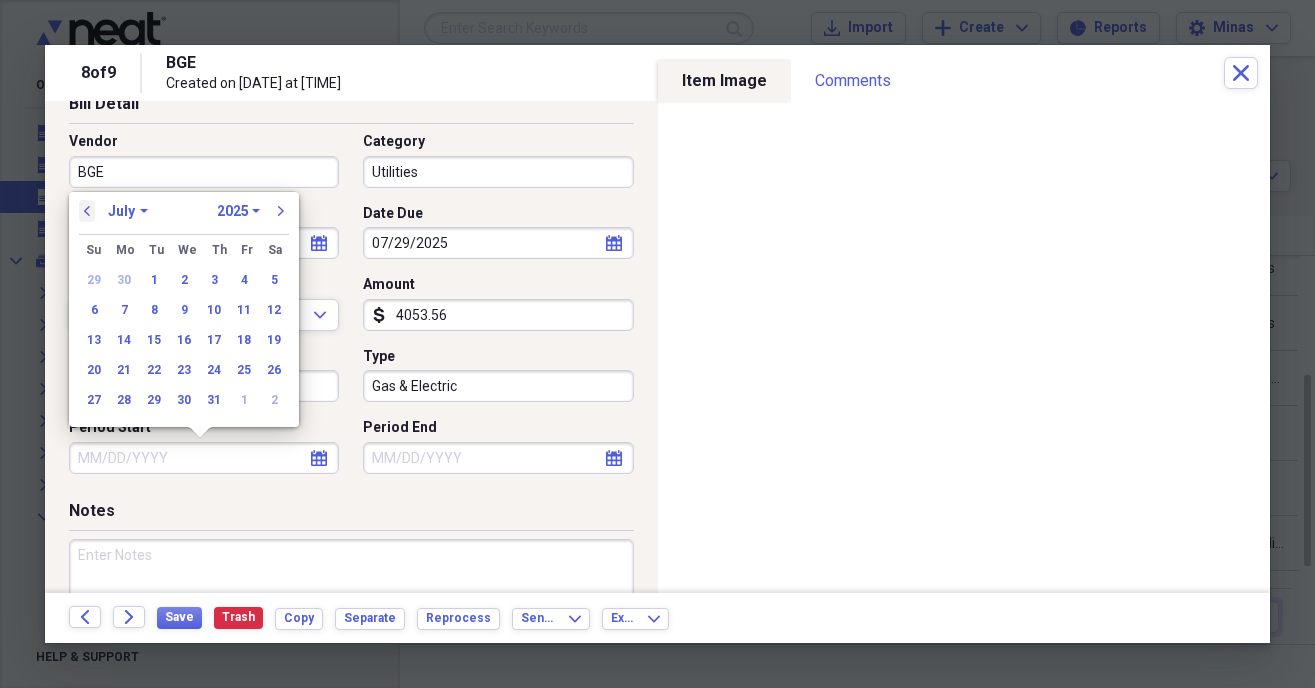 click on "previous" at bounding box center [87, 211] 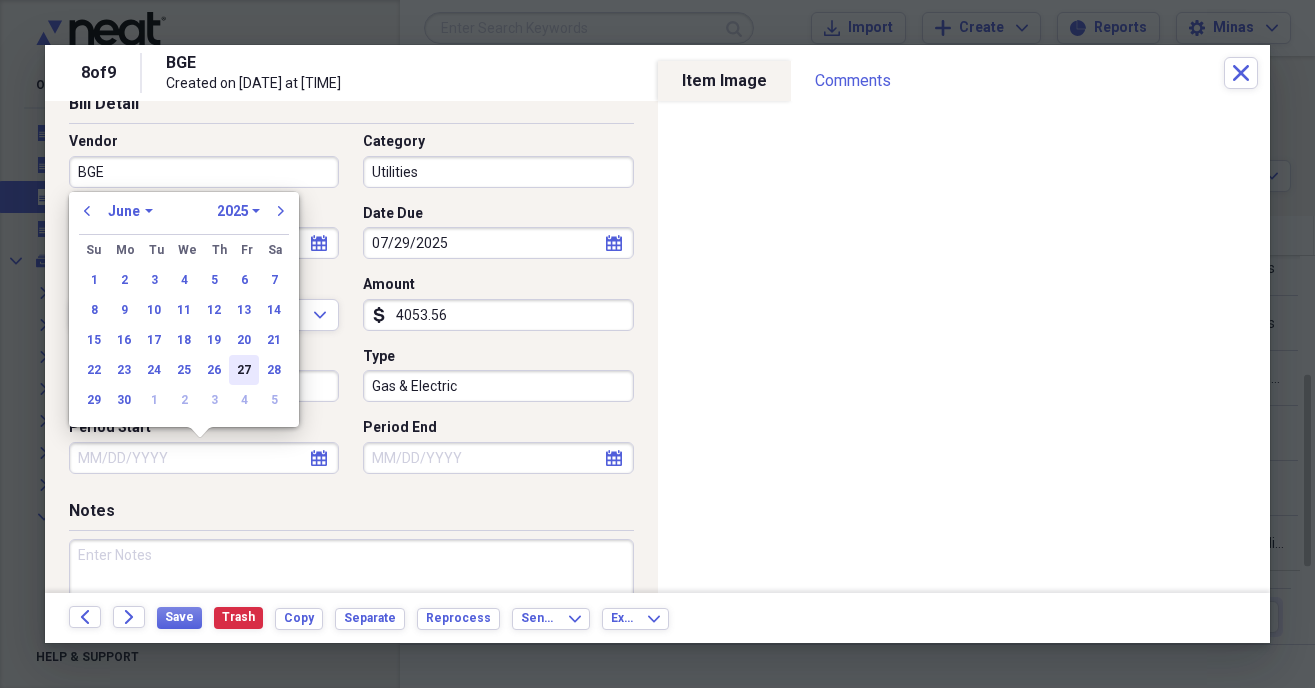 click on "27" at bounding box center [244, 370] 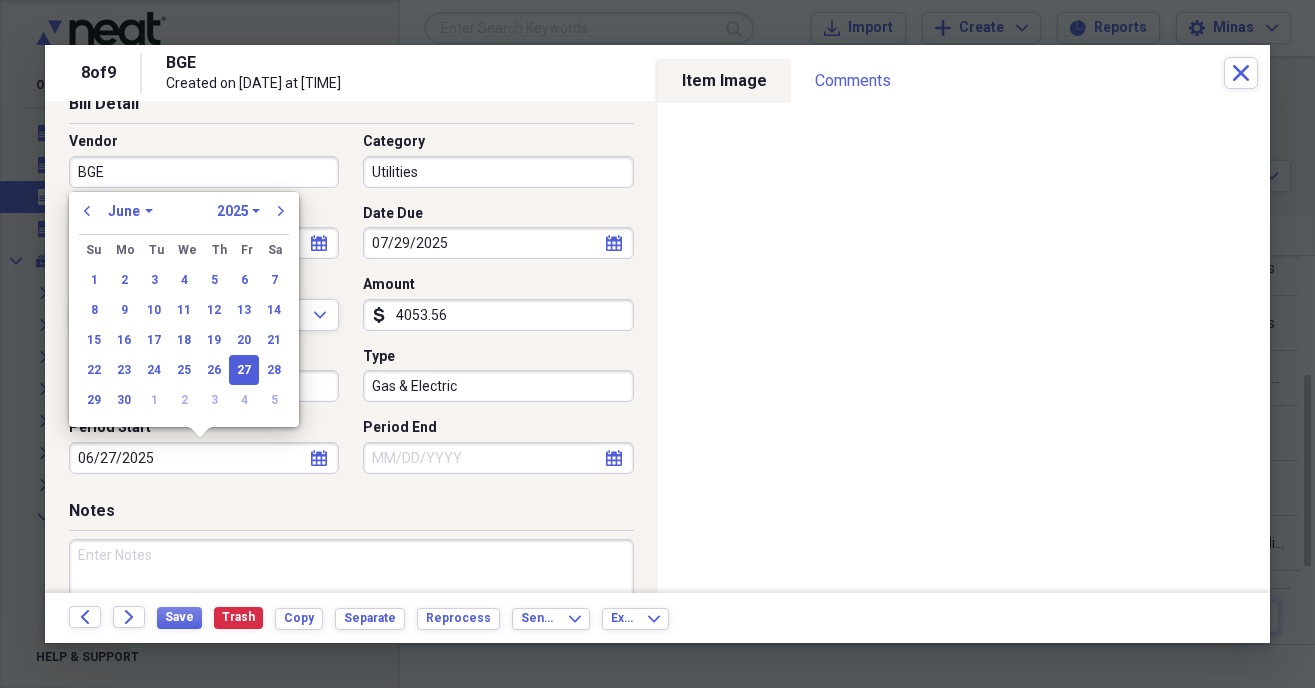 type on "06/27/2025" 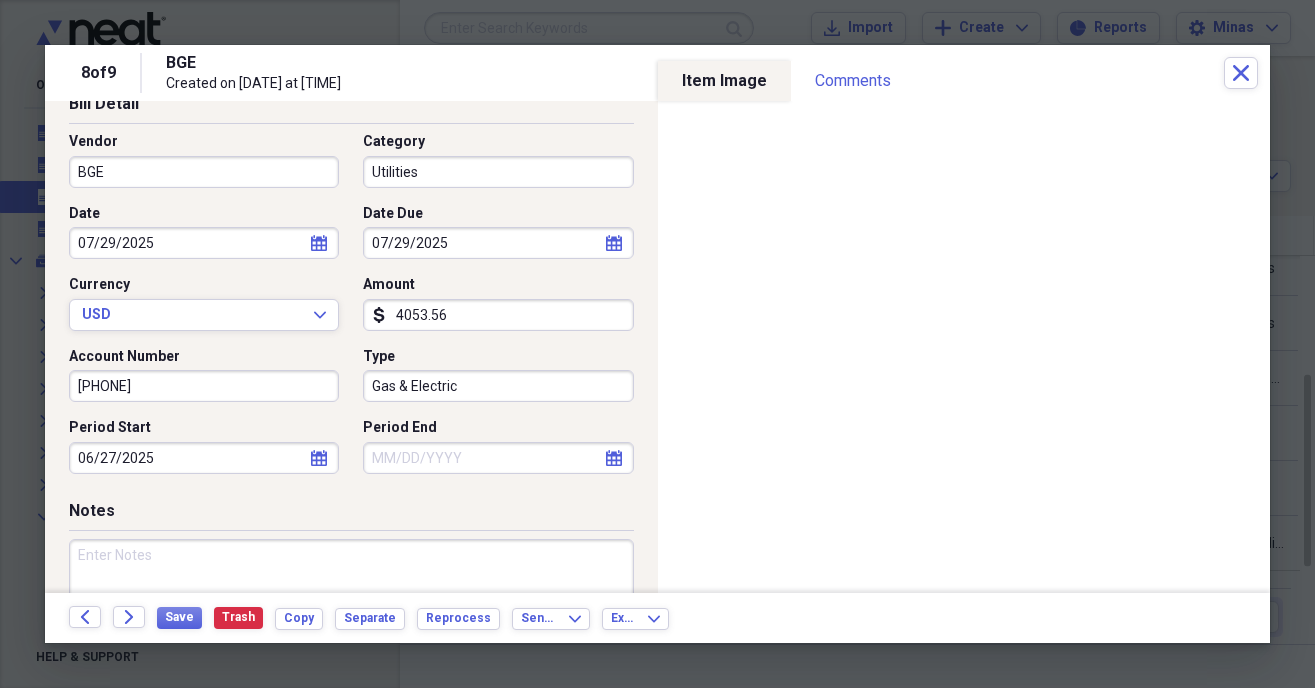 click 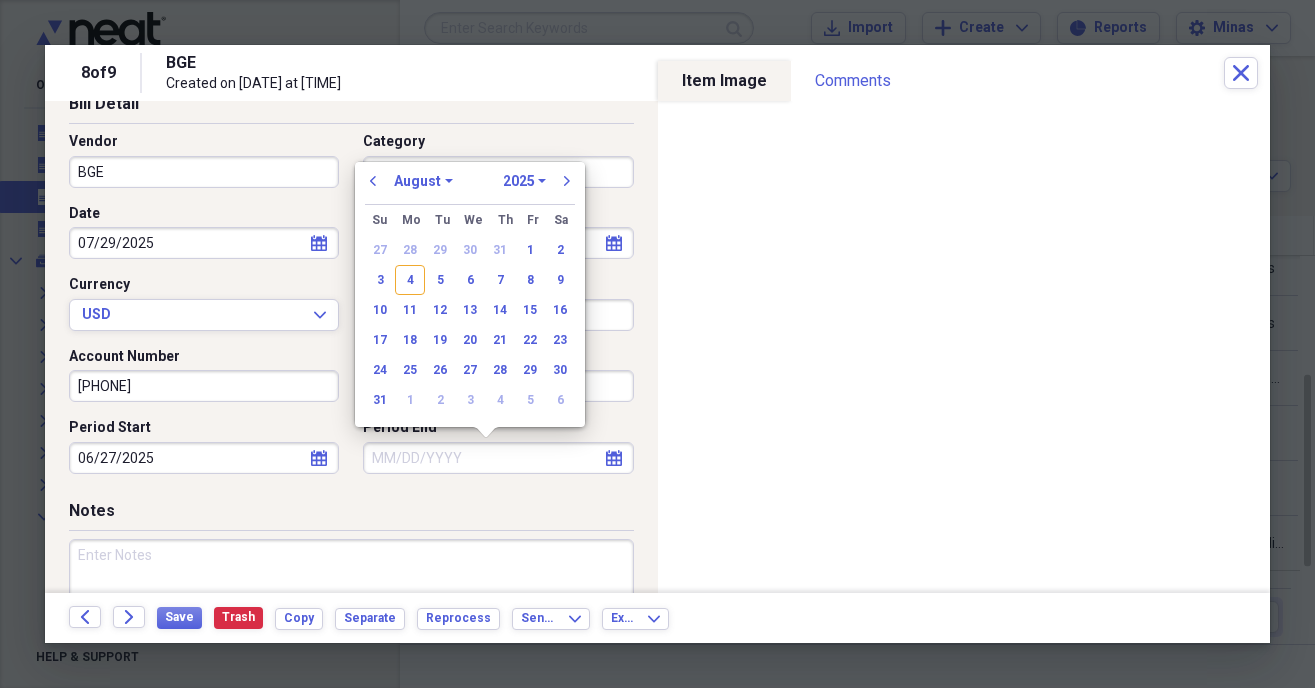 click on "29" at bounding box center (440, 250) 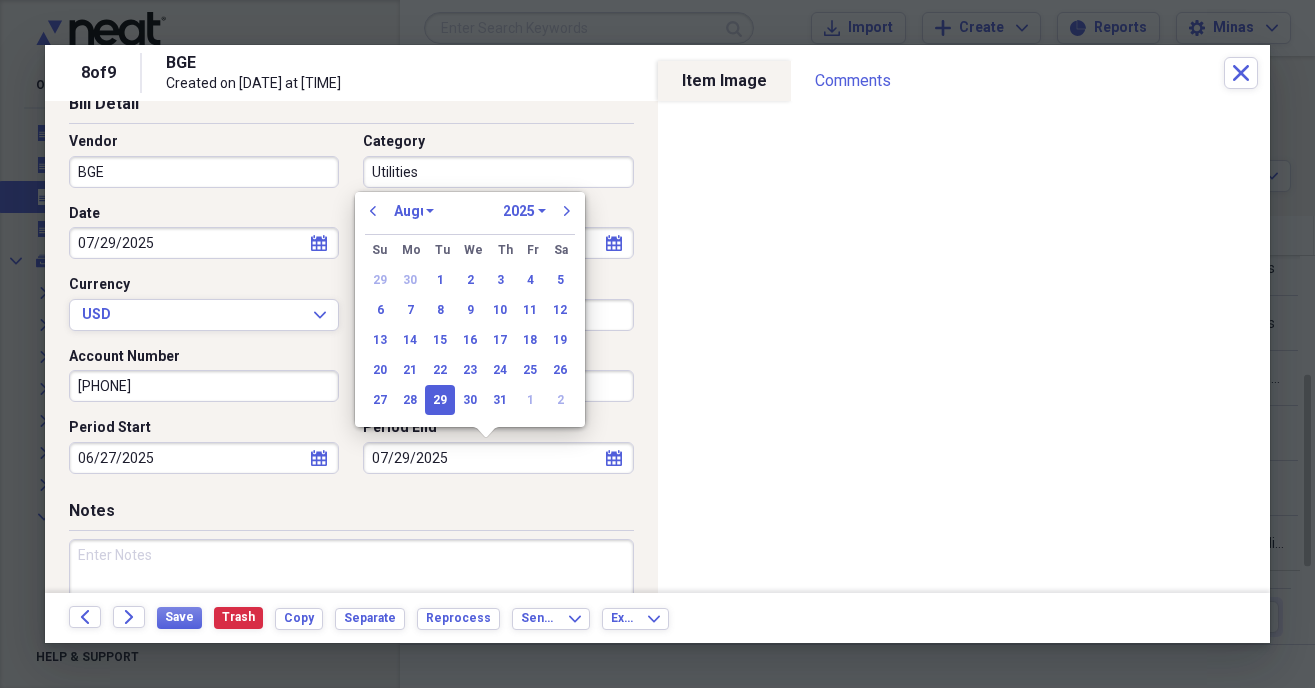 type on "07/29/2025" 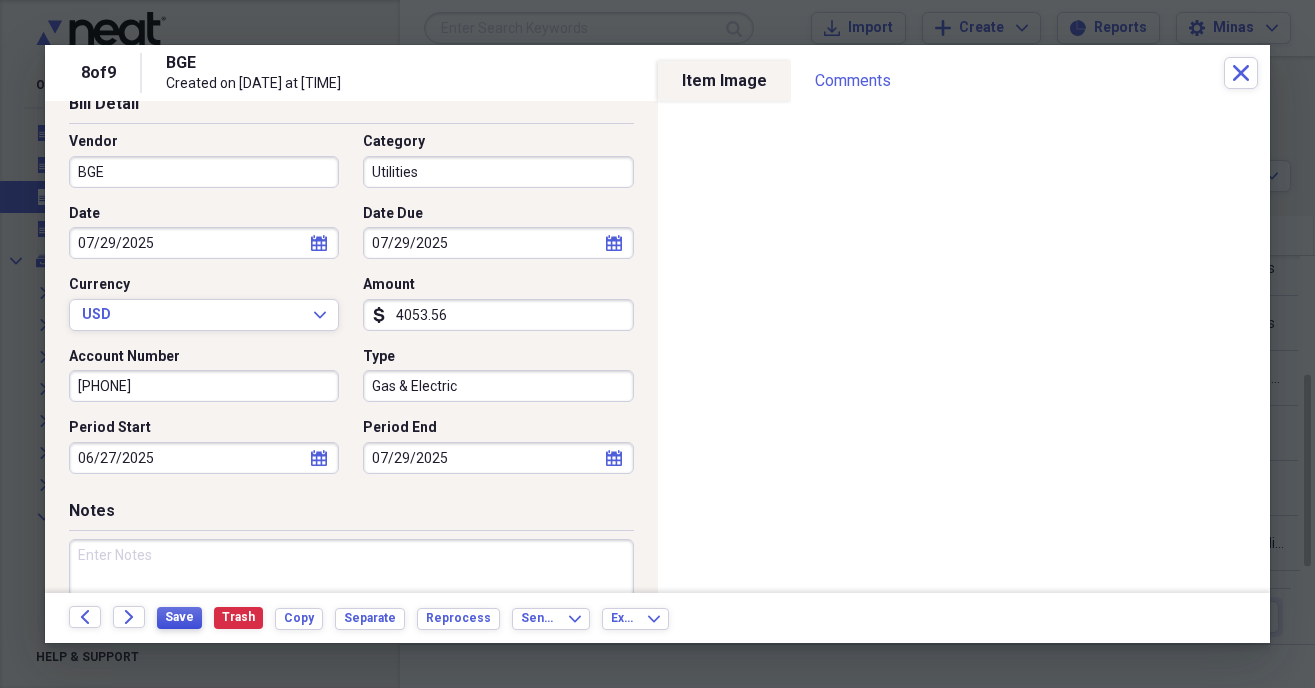 click on "Save" at bounding box center [179, 617] 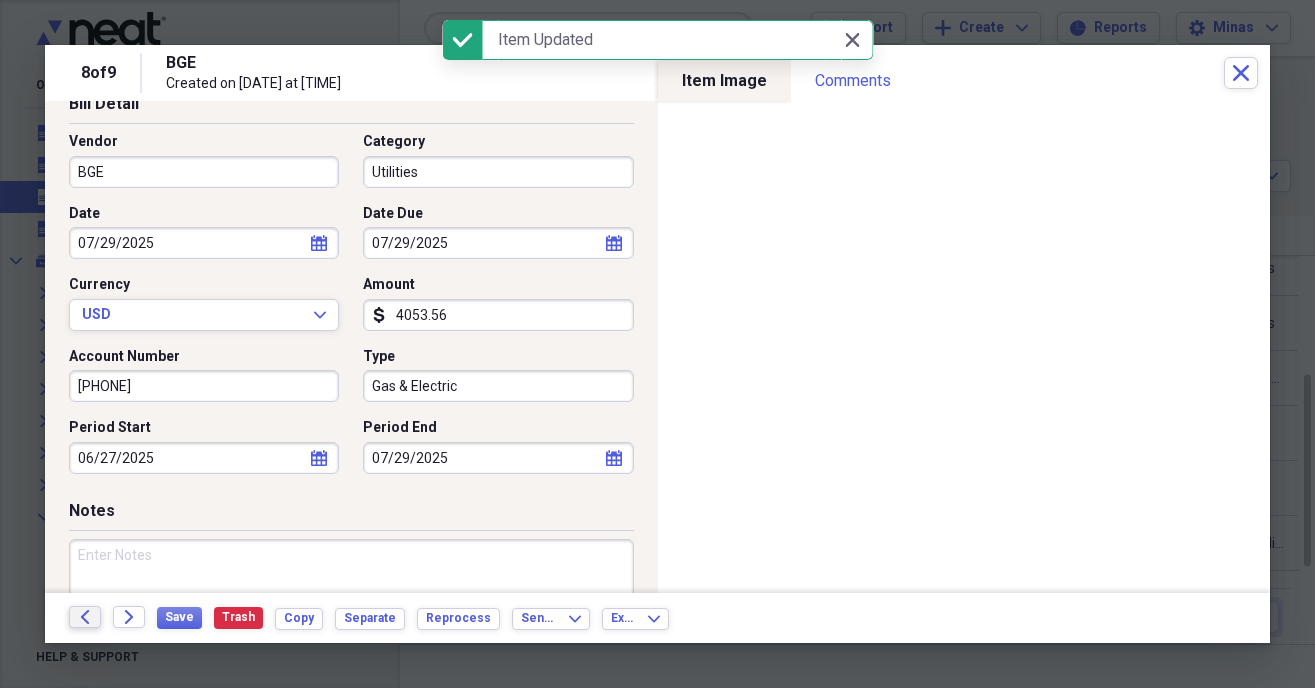 click on "Back" 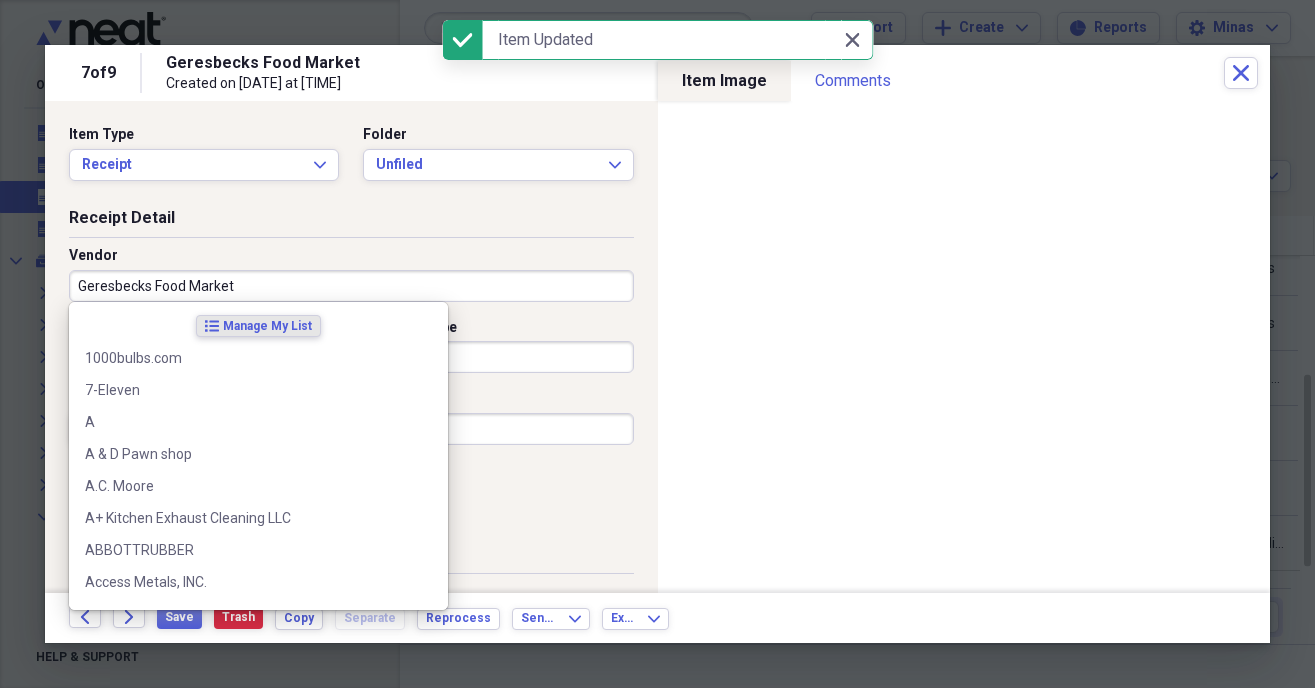 drag, startPoint x: 166, startPoint y: 286, endPoint x: 270, endPoint y: 291, distance: 104.120125 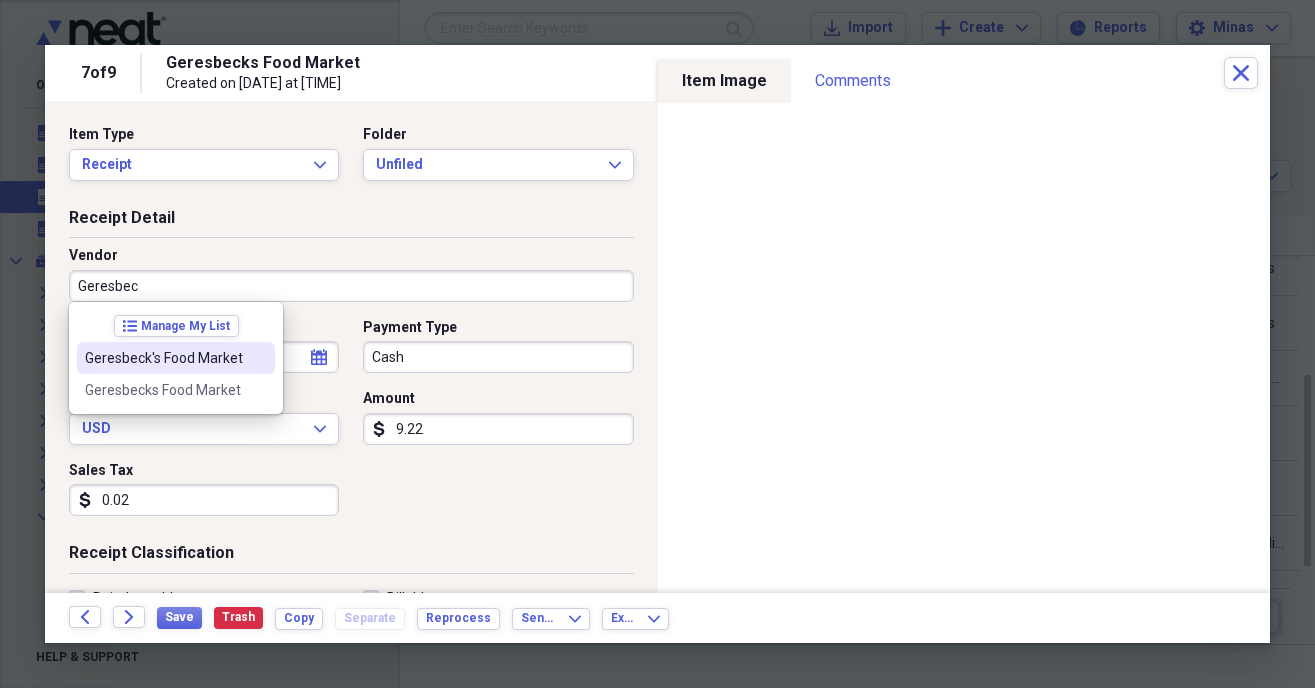 click on "Geresbeck's Food Market" at bounding box center (164, 358) 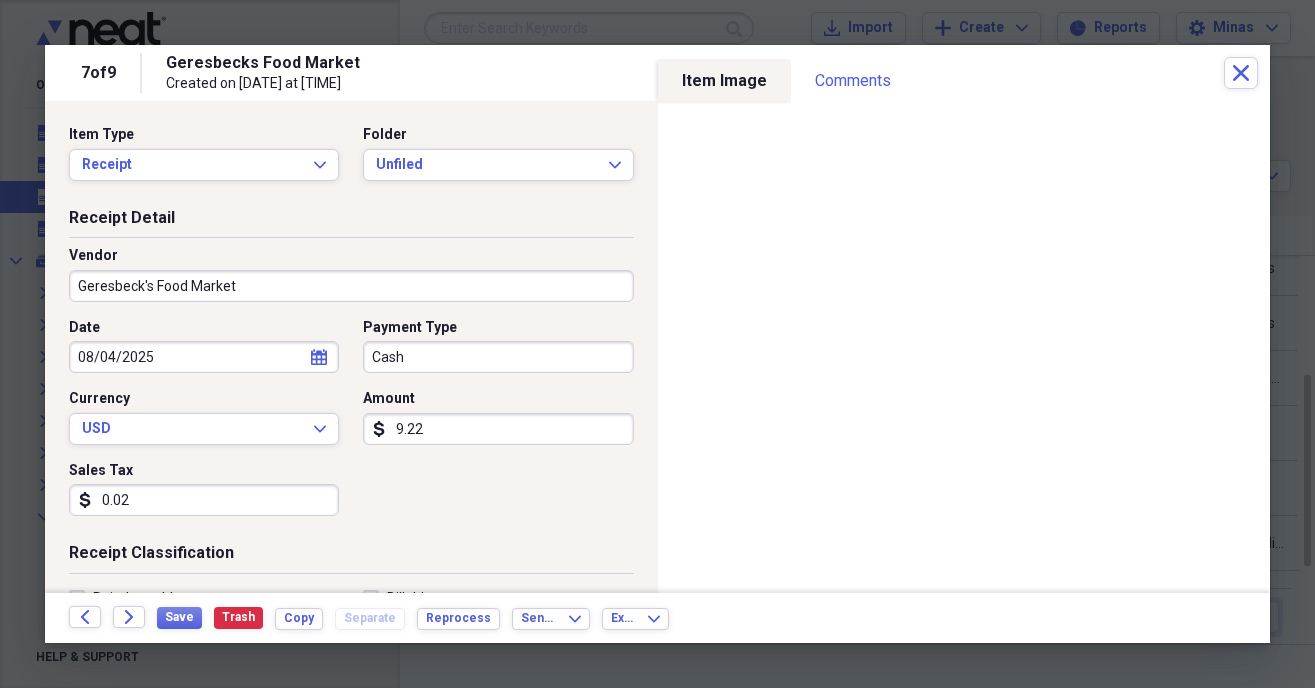 type on "Food Purchases" 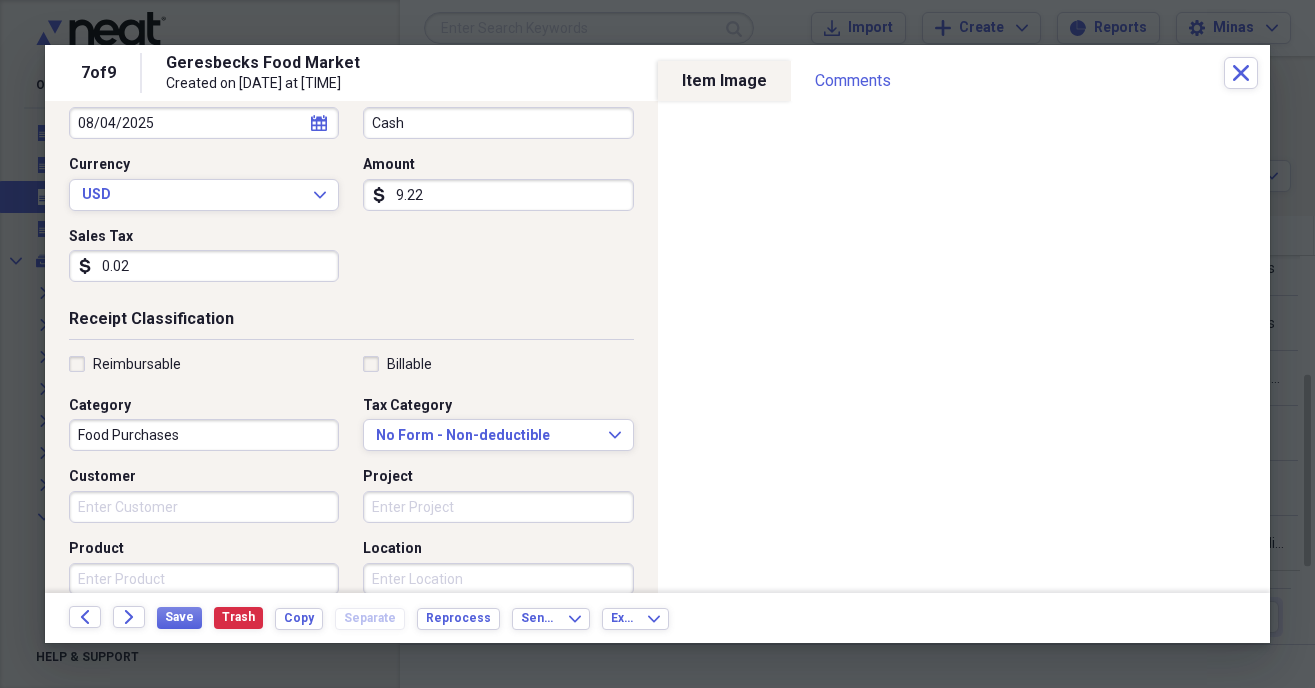 scroll, scrollTop: 342, scrollLeft: 0, axis: vertical 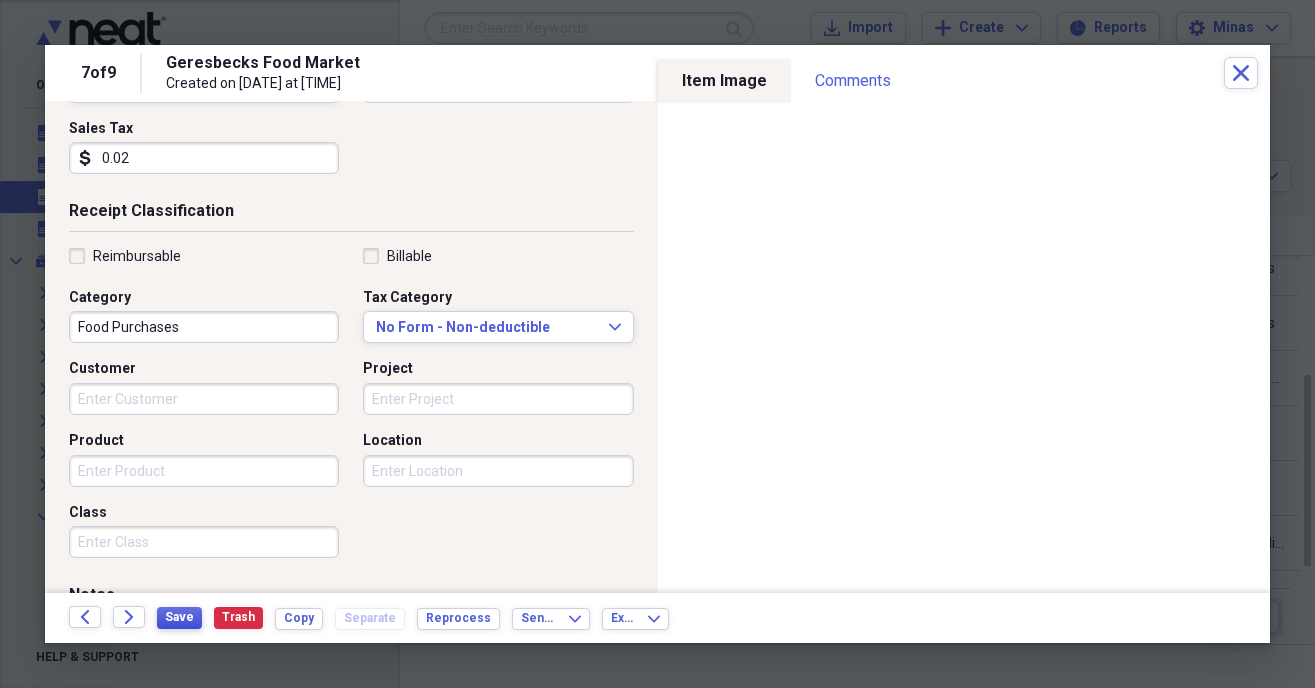 click on "Save" at bounding box center (179, 618) 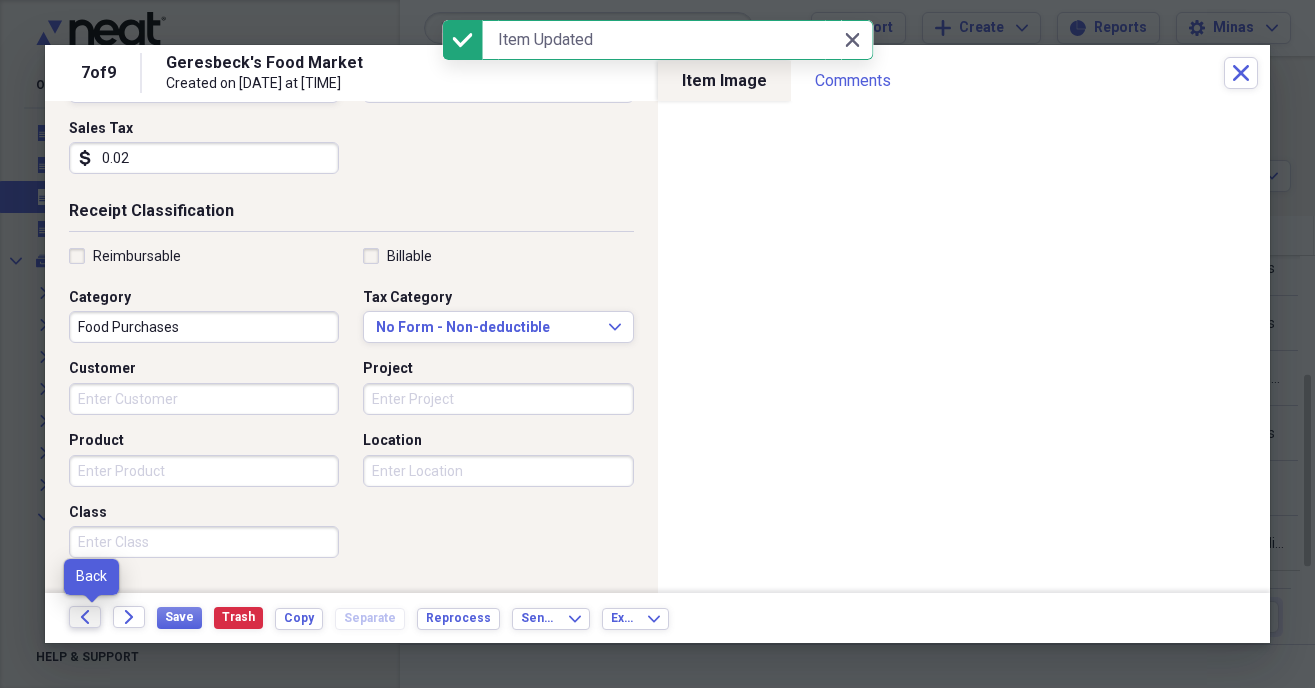 click on "Back" at bounding box center [85, 617] 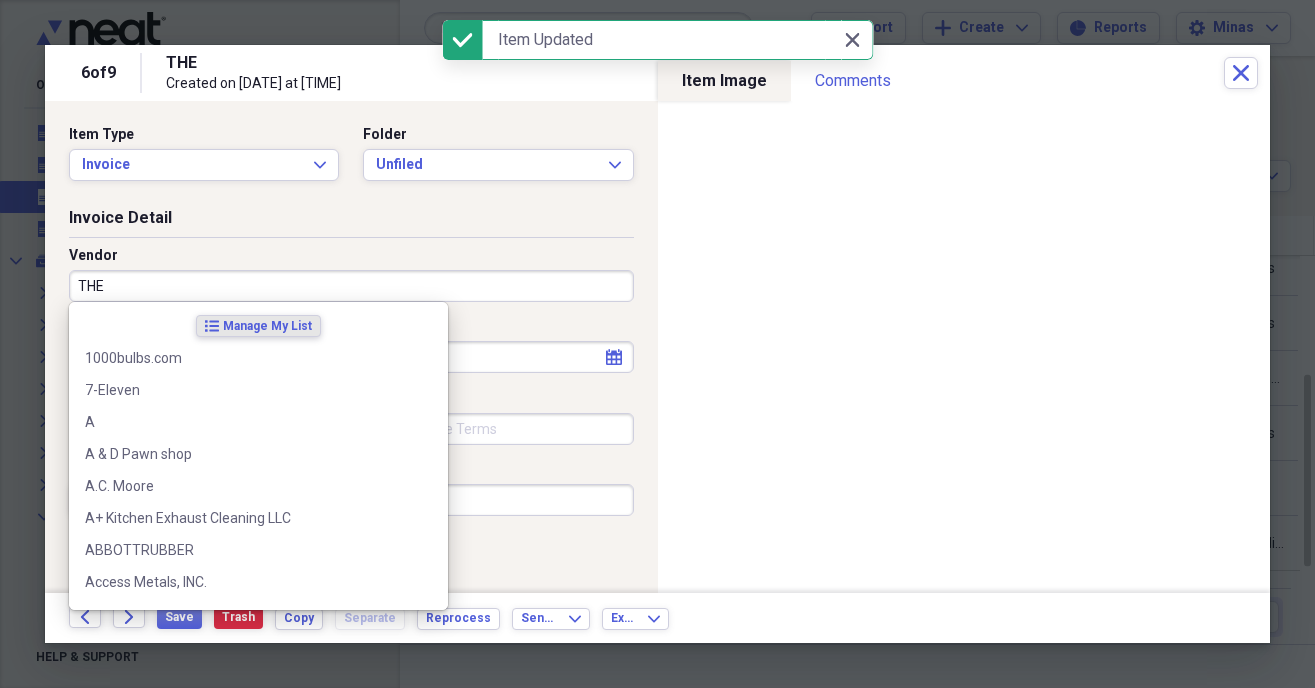 click on "THE" at bounding box center (351, 286) 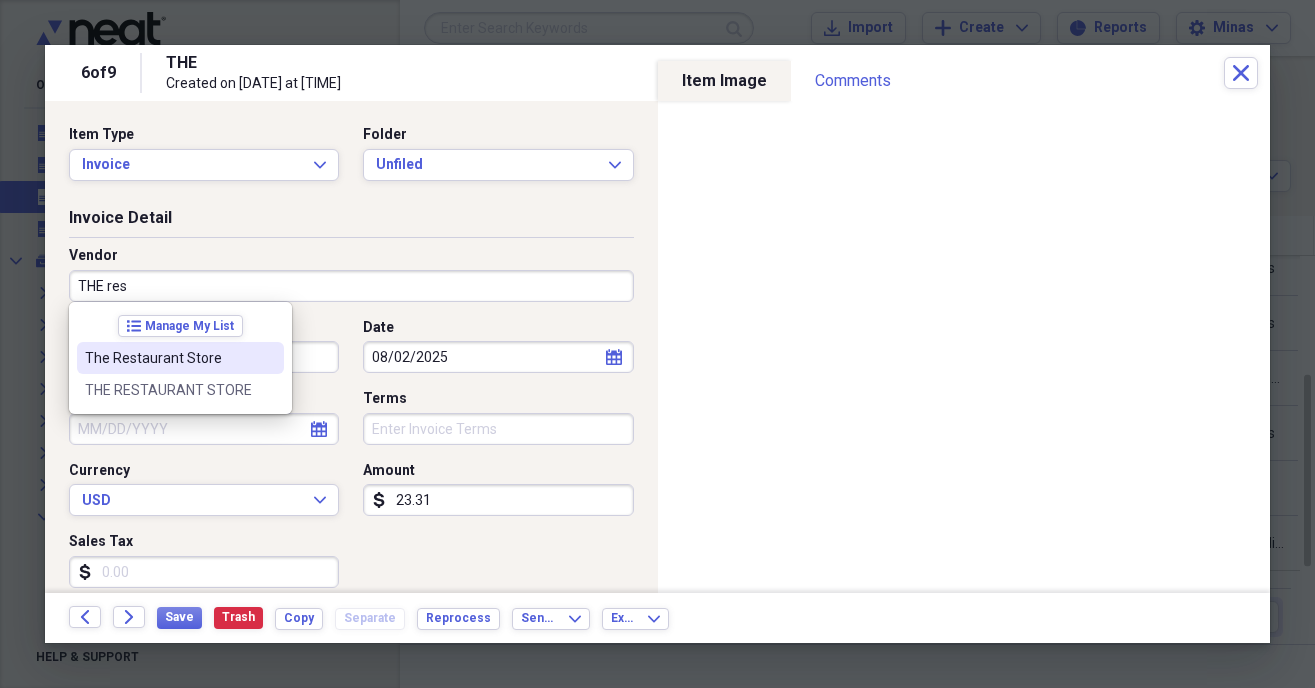 click on "The Restaurant Store" at bounding box center (168, 358) 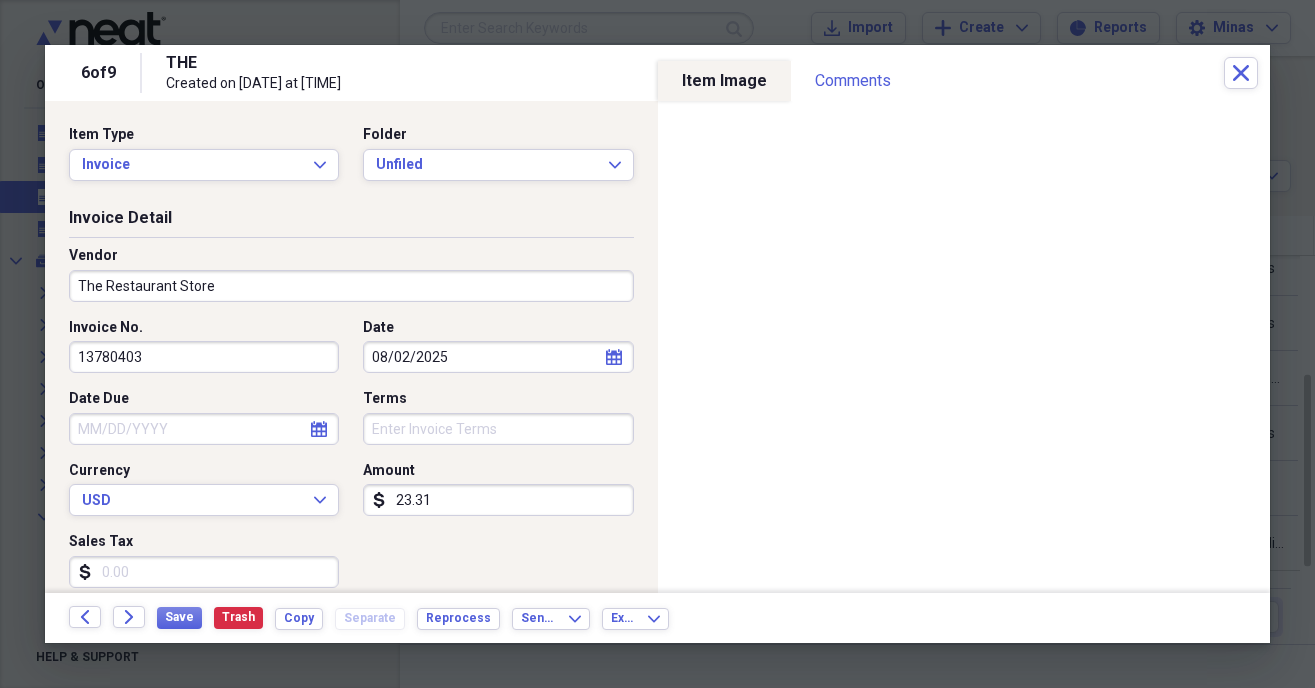 type on "Restaurant Supplies" 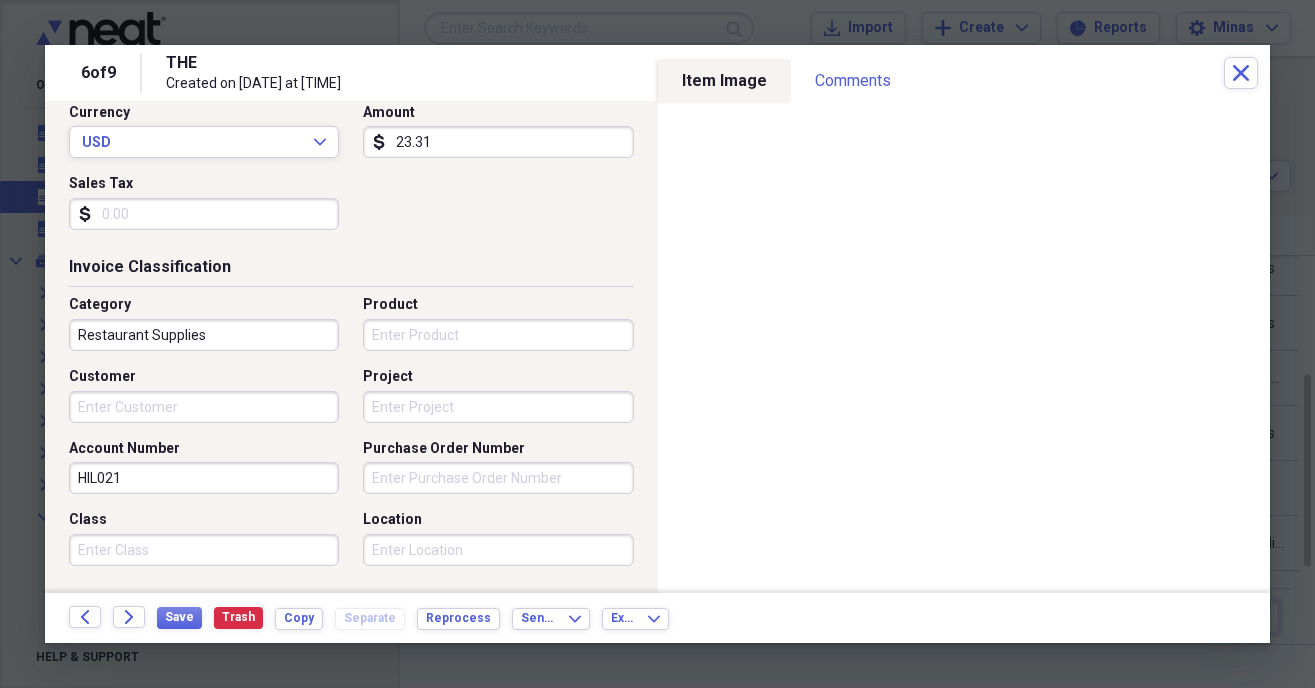 scroll, scrollTop: 228, scrollLeft: 0, axis: vertical 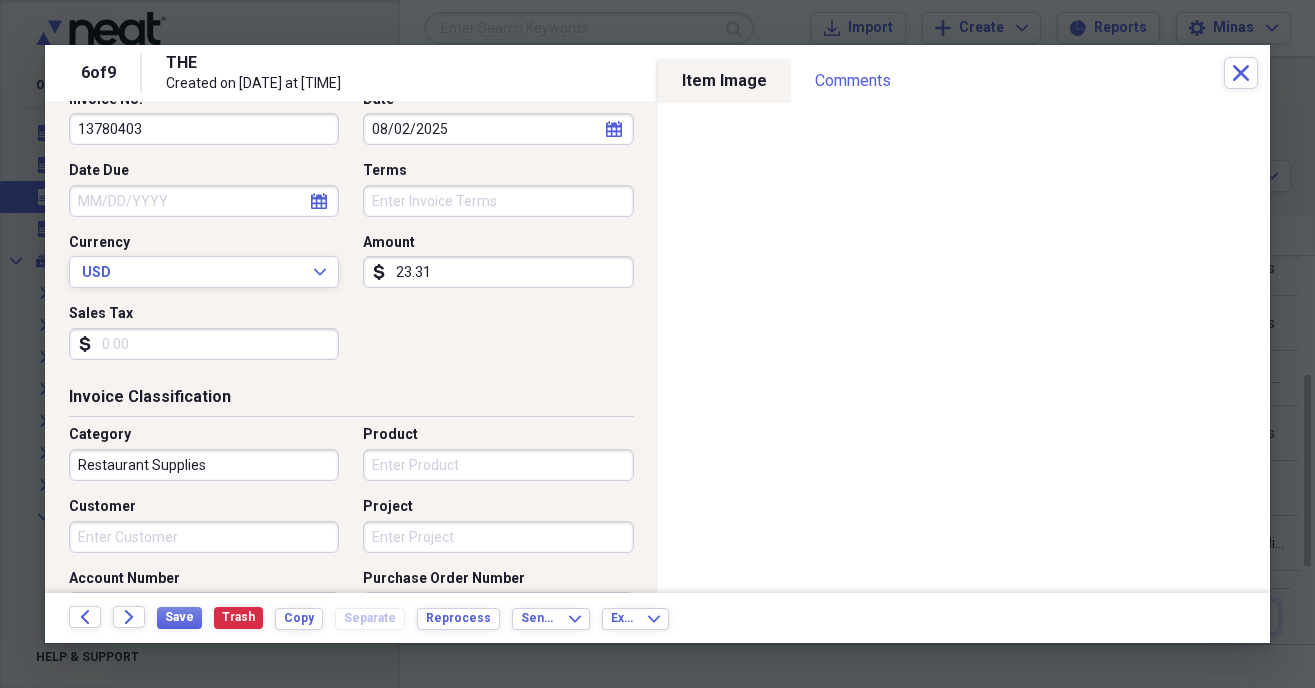 click on "Customer" at bounding box center (204, 537) 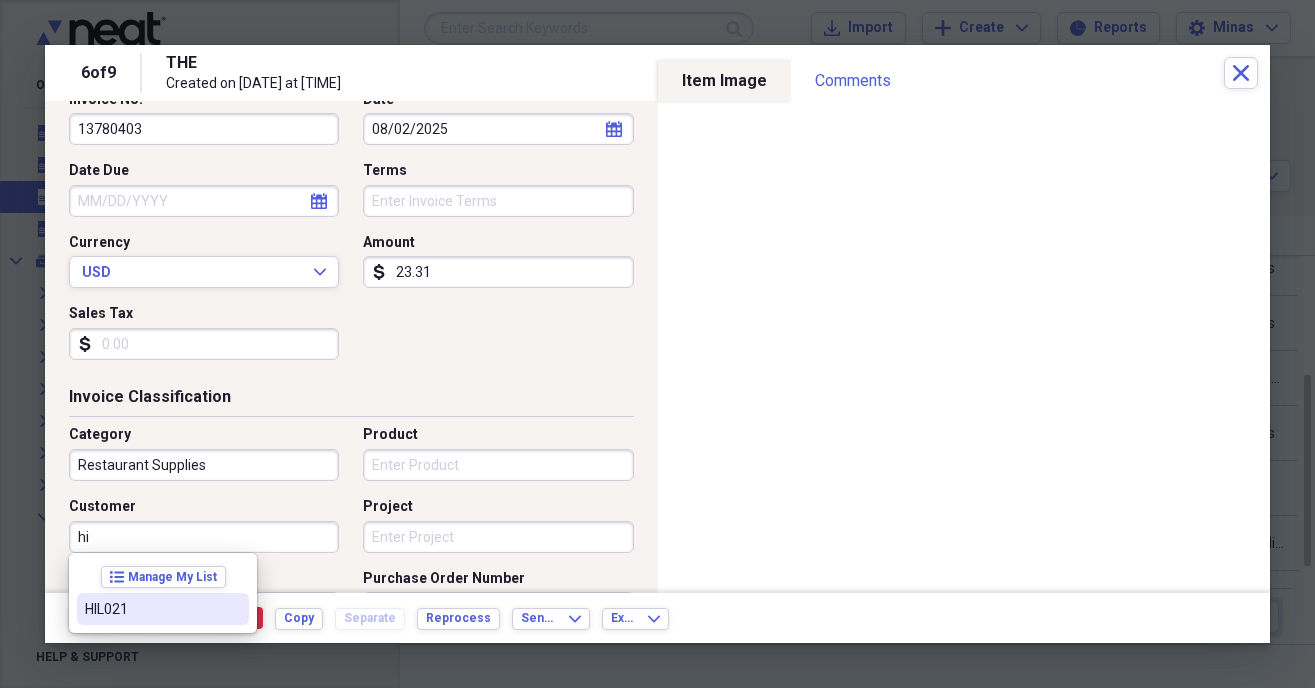 click on "HIL021" at bounding box center [151, 609] 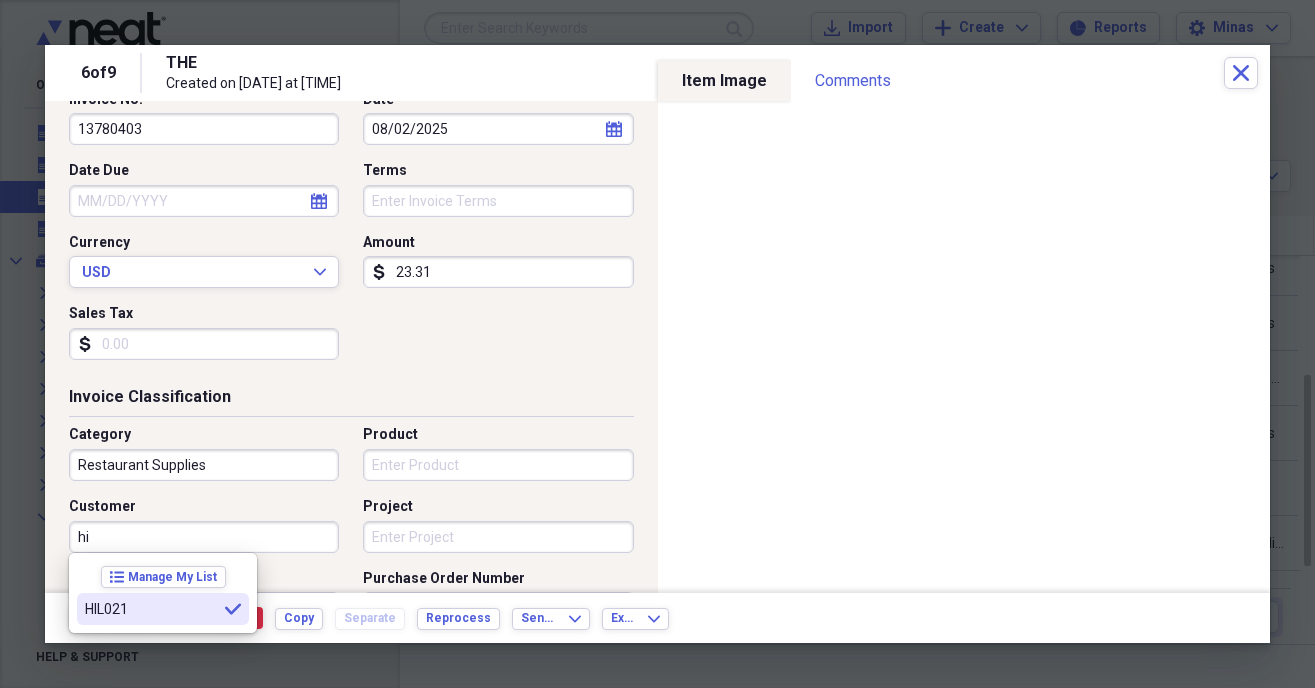 type on "HIL021" 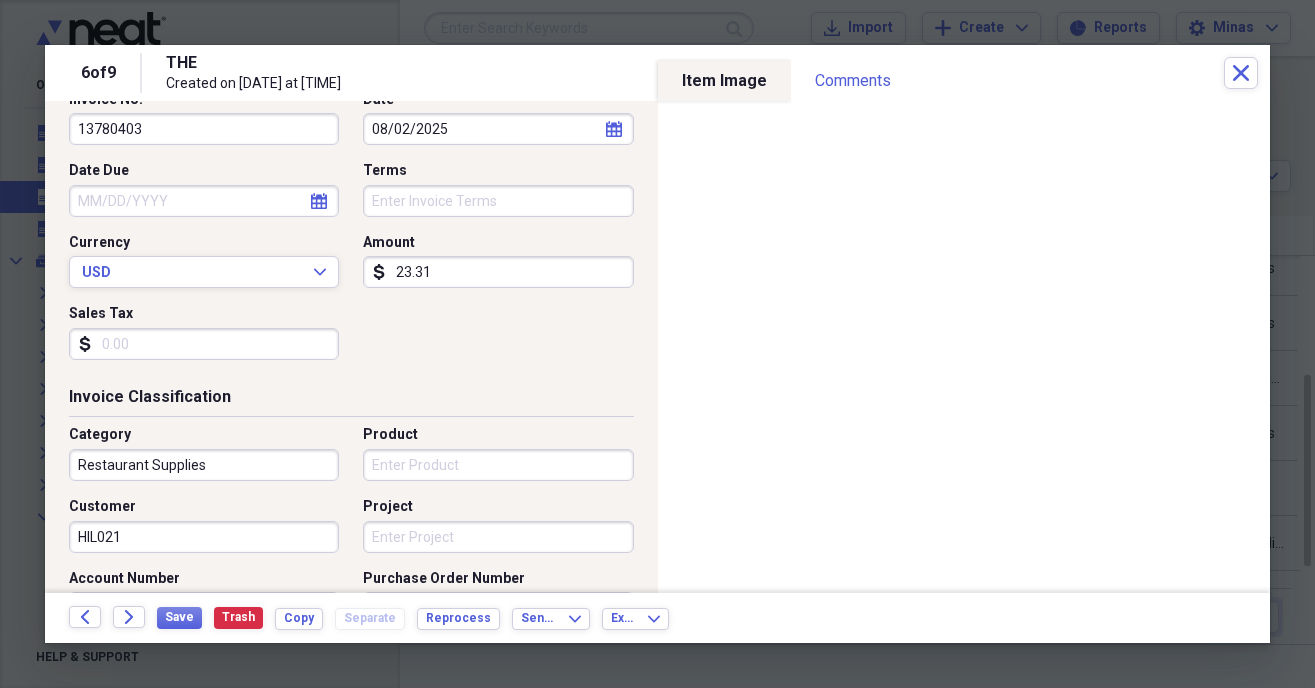 click on "Sales Tax" at bounding box center (204, 344) 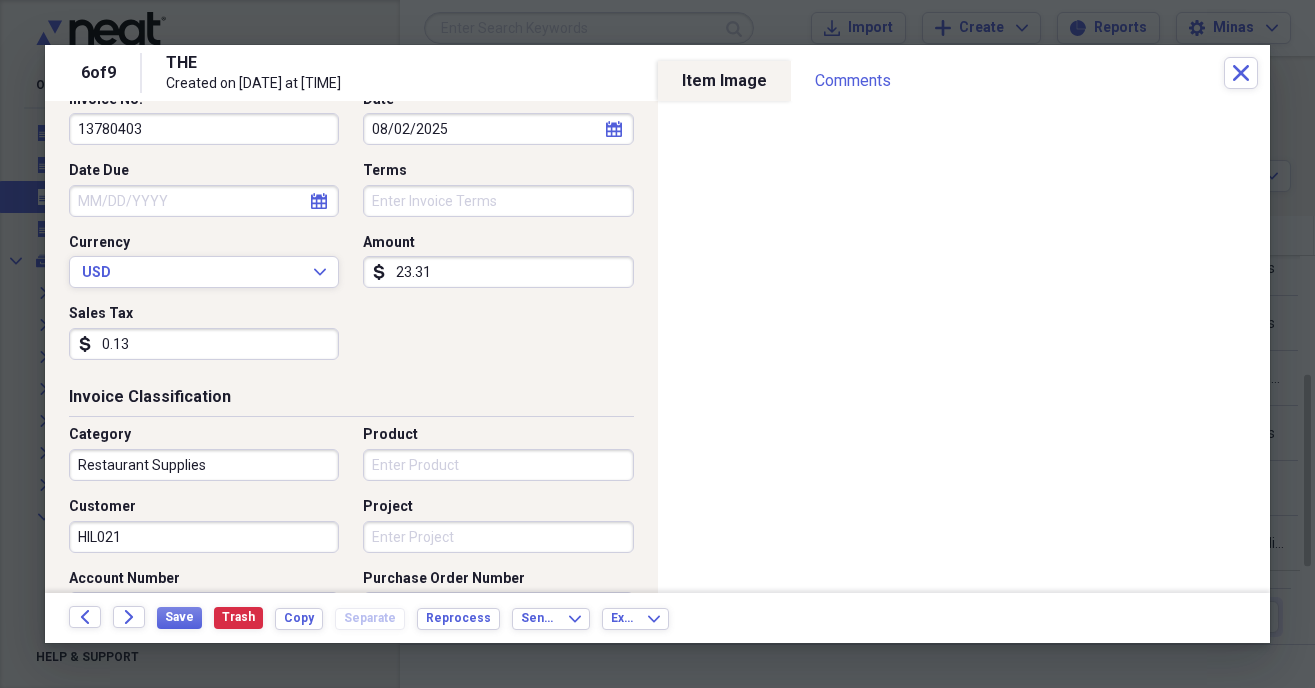 type on "1.32" 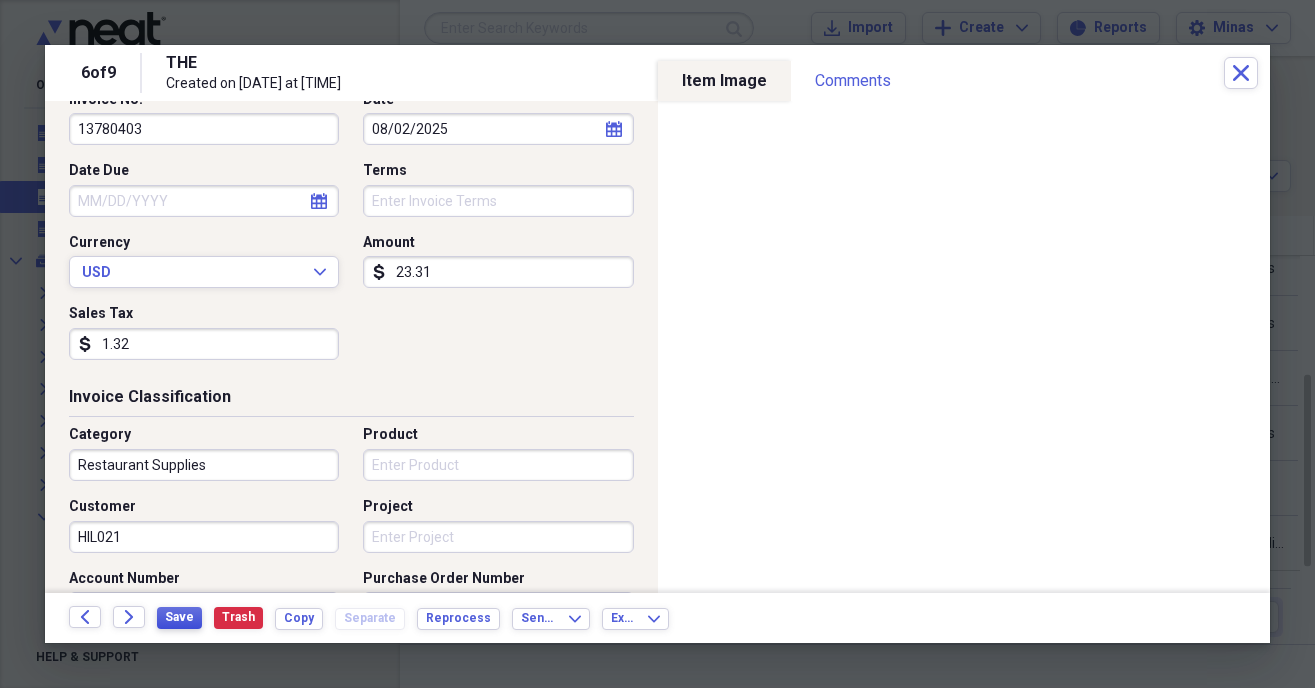 click on "Save" at bounding box center [179, 617] 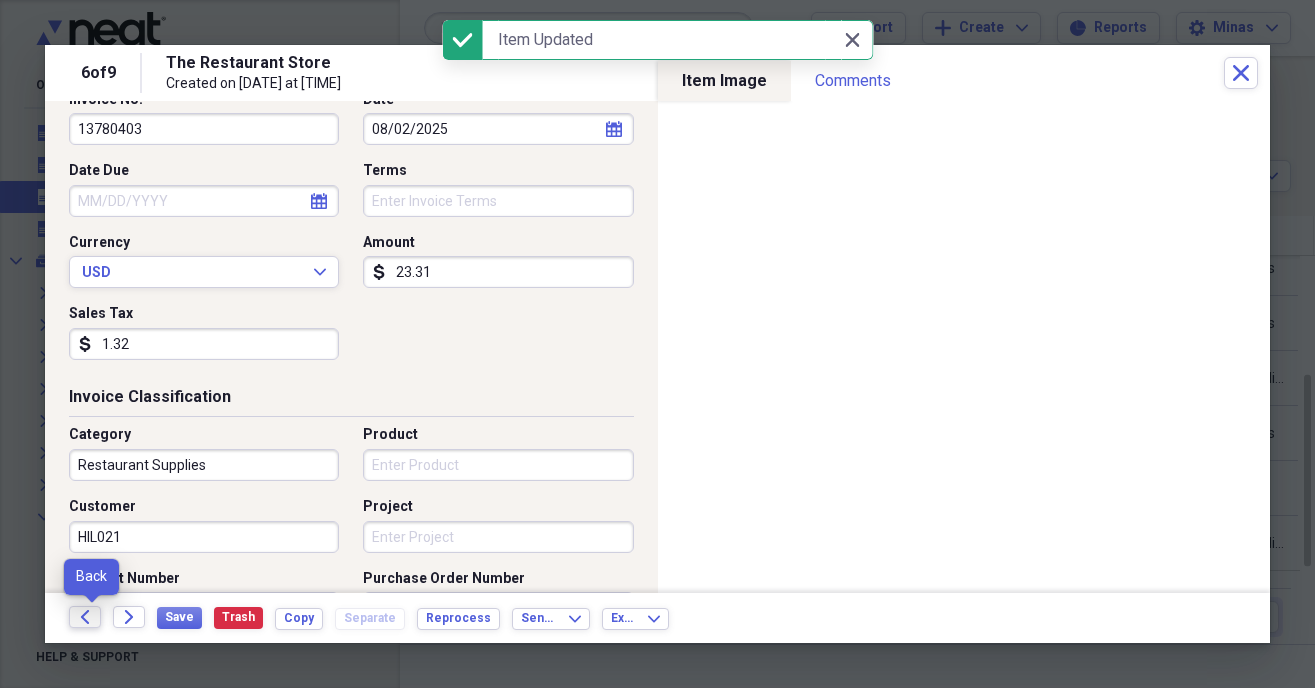 click on "Back" 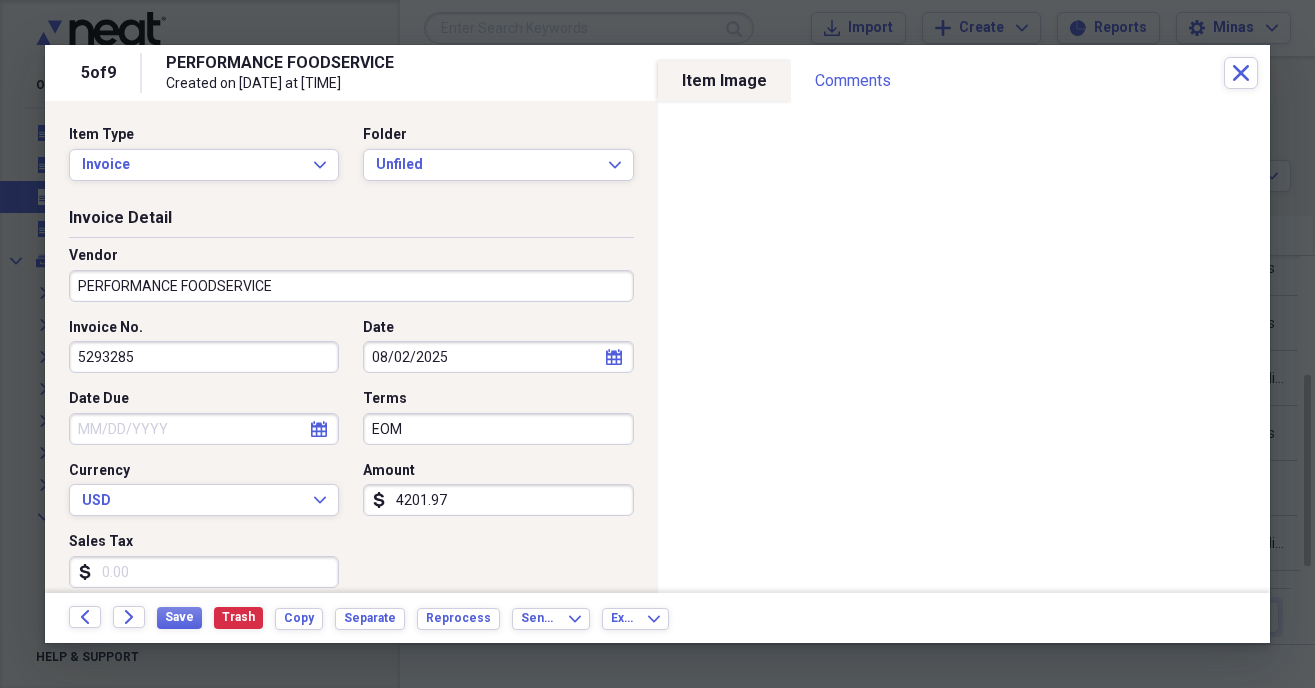 drag, startPoint x: 473, startPoint y: 439, endPoint x: 349, endPoint y: 435, distance: 124.0645 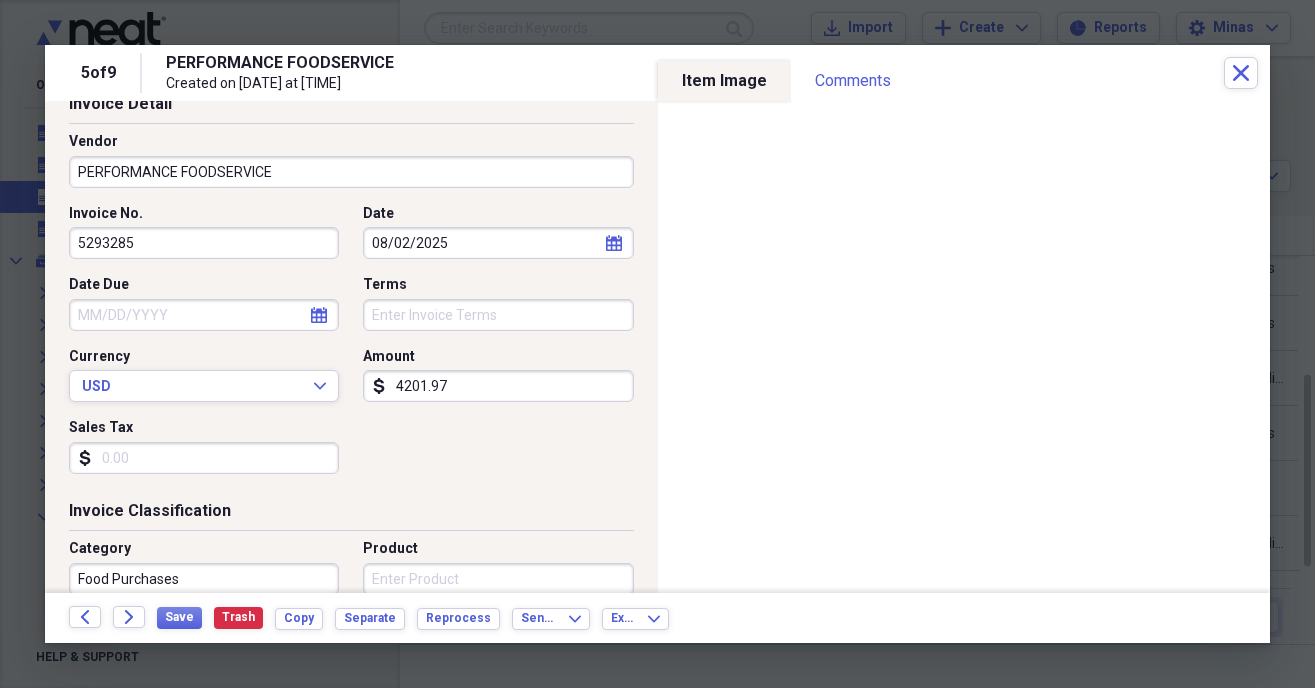 scroll, scrollTop: 228, scrollLeft: 0, axis: vertical 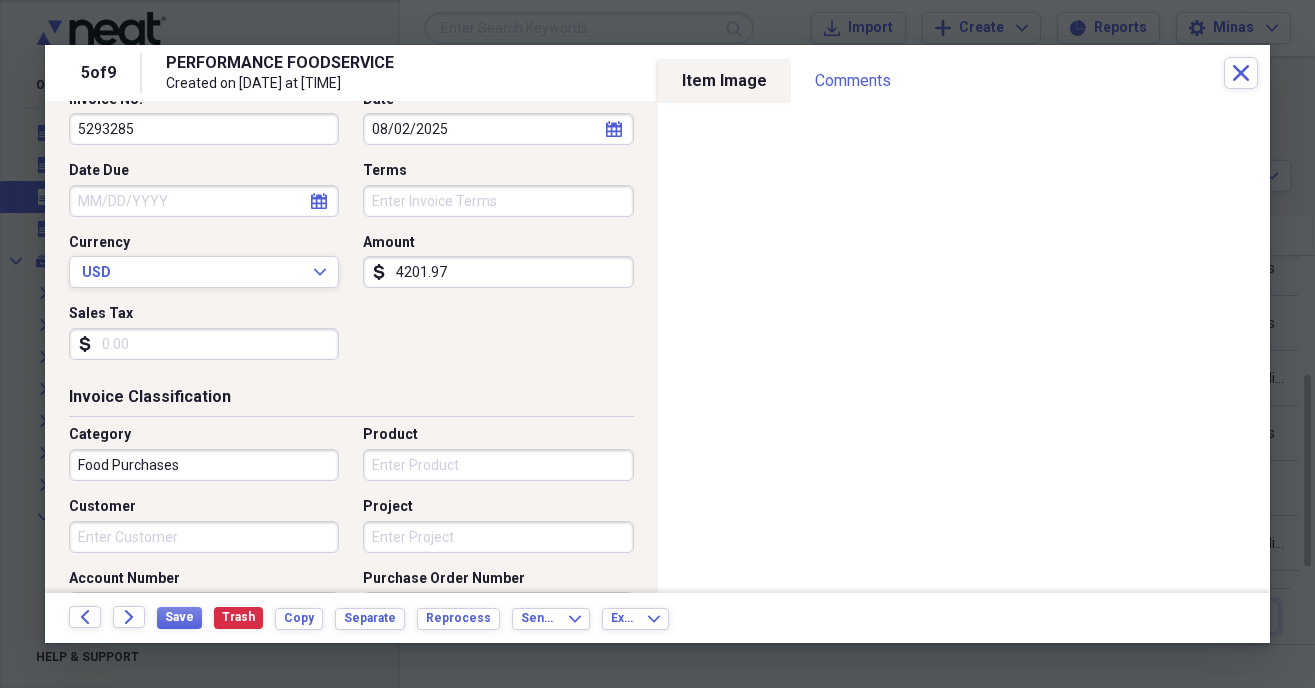 type 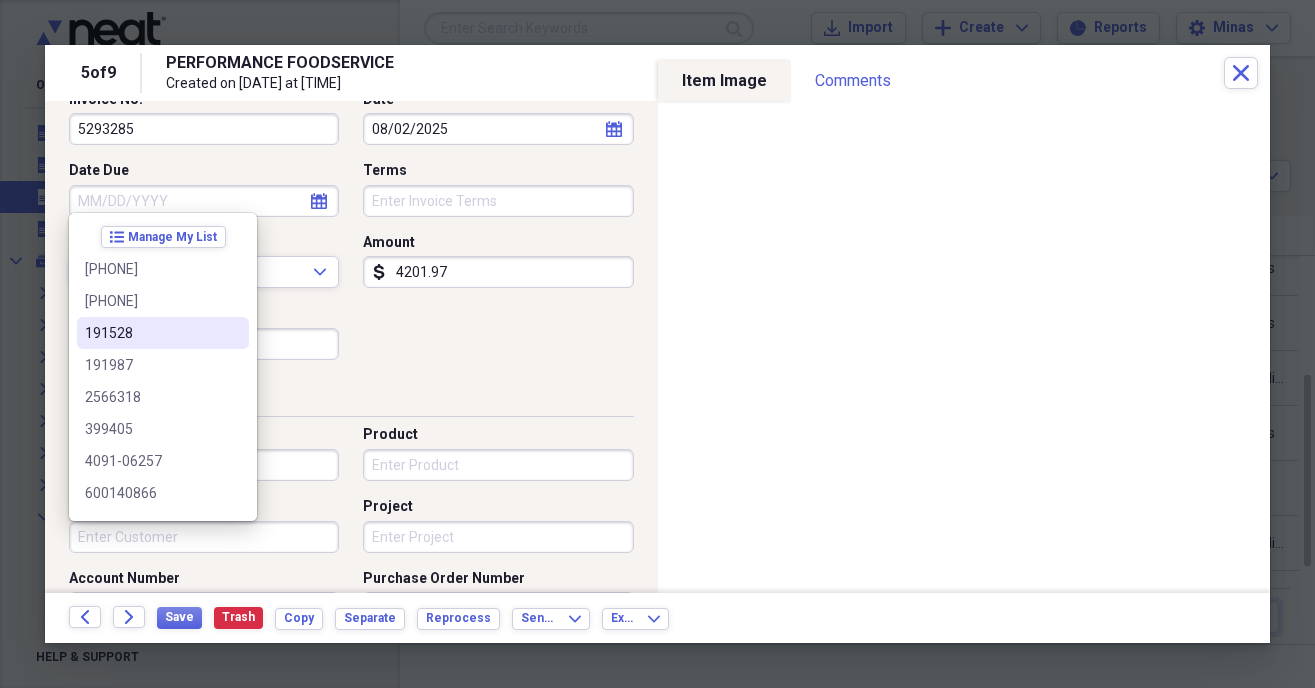 click on "191528" at bounding box center [151, 333] 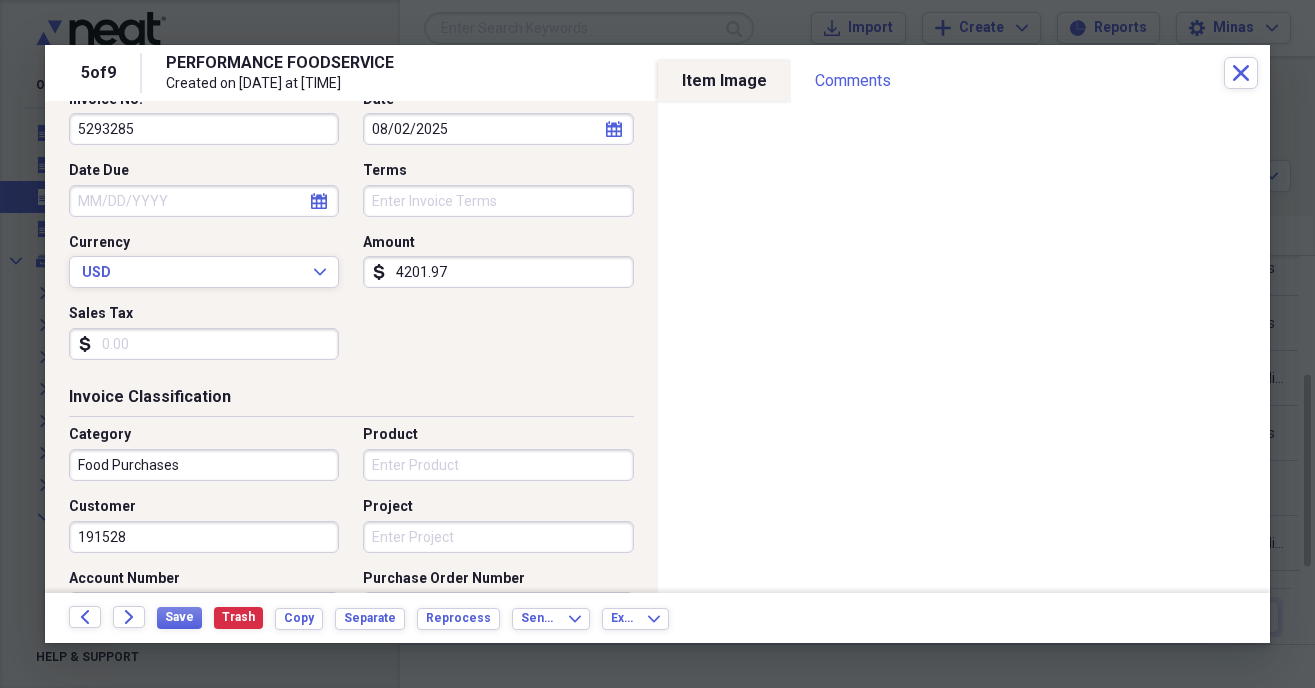 type on "191528" 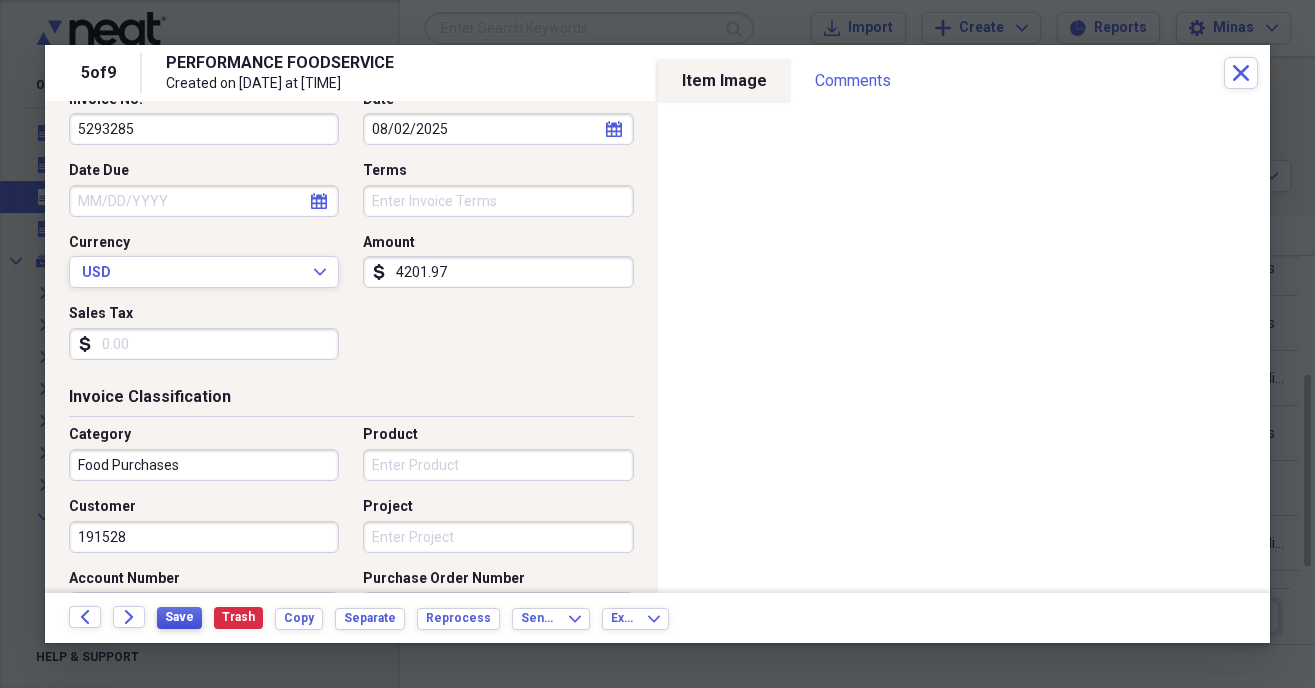 click on "Save" at bounding box center (179, 618) 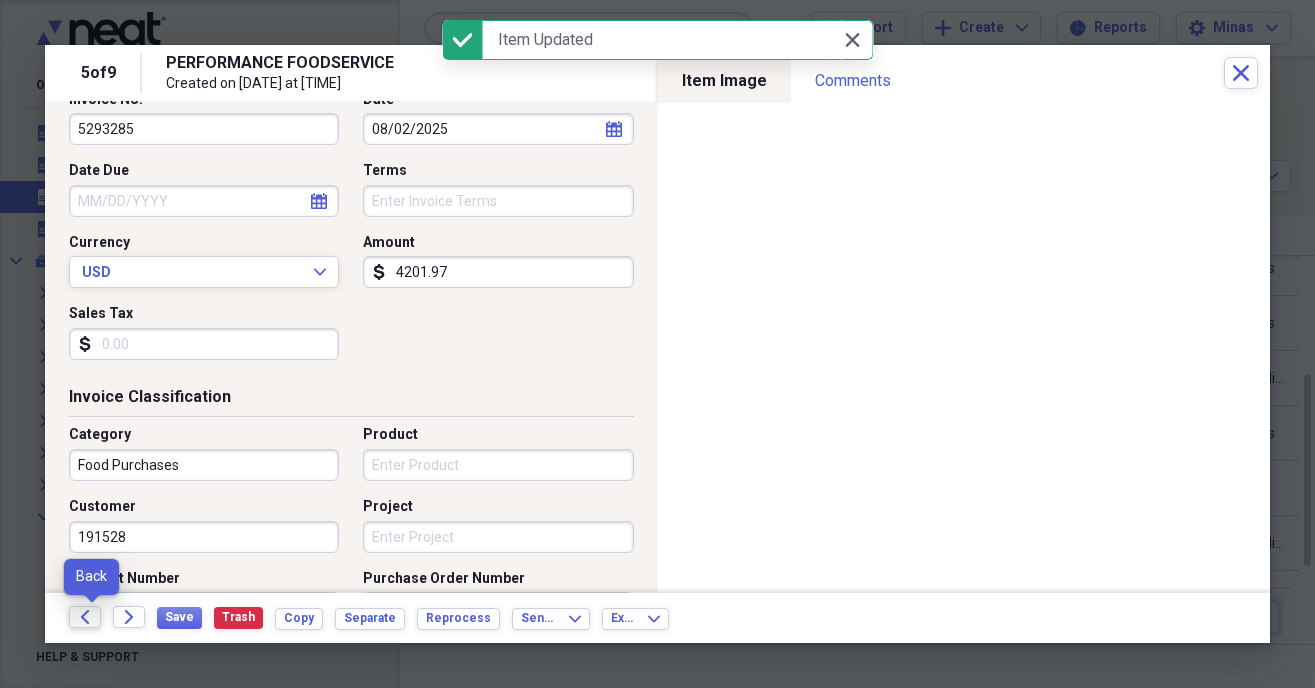 click on "Back" 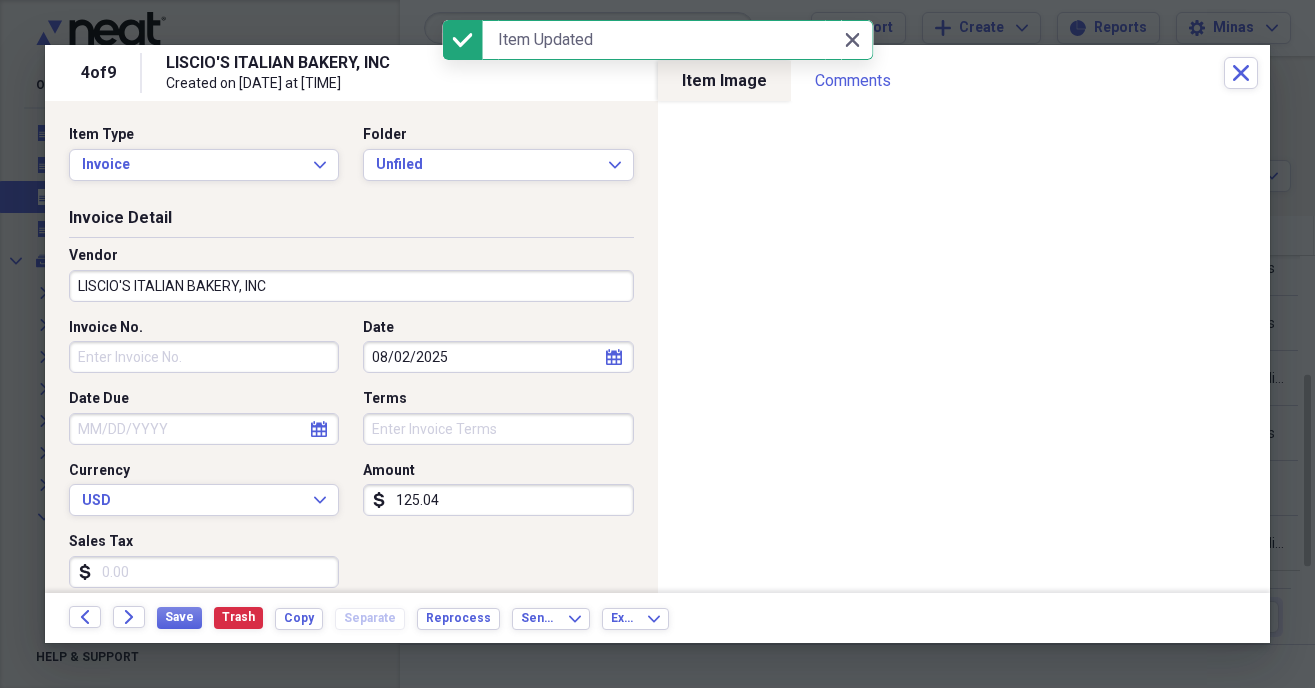 click on "Invoice No." at bounding box center [204, 357] 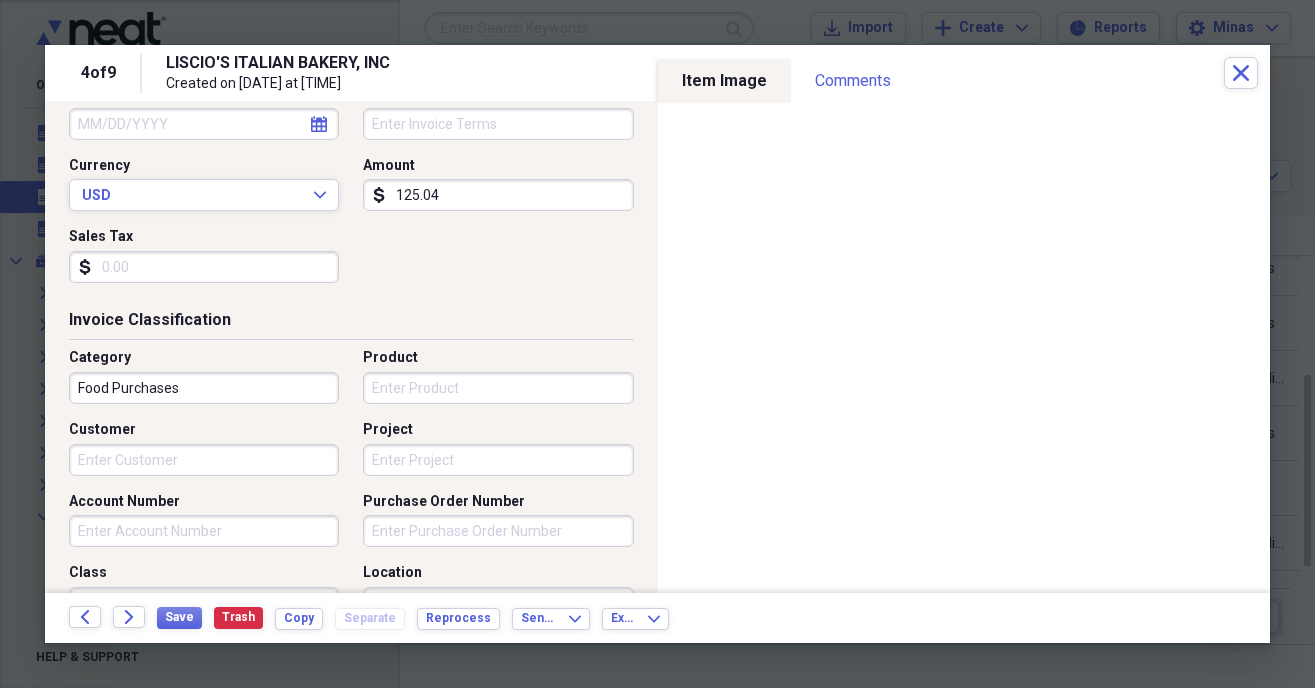 scroll, scrollTop: 342, scrollLeft: 0, axis: vertical 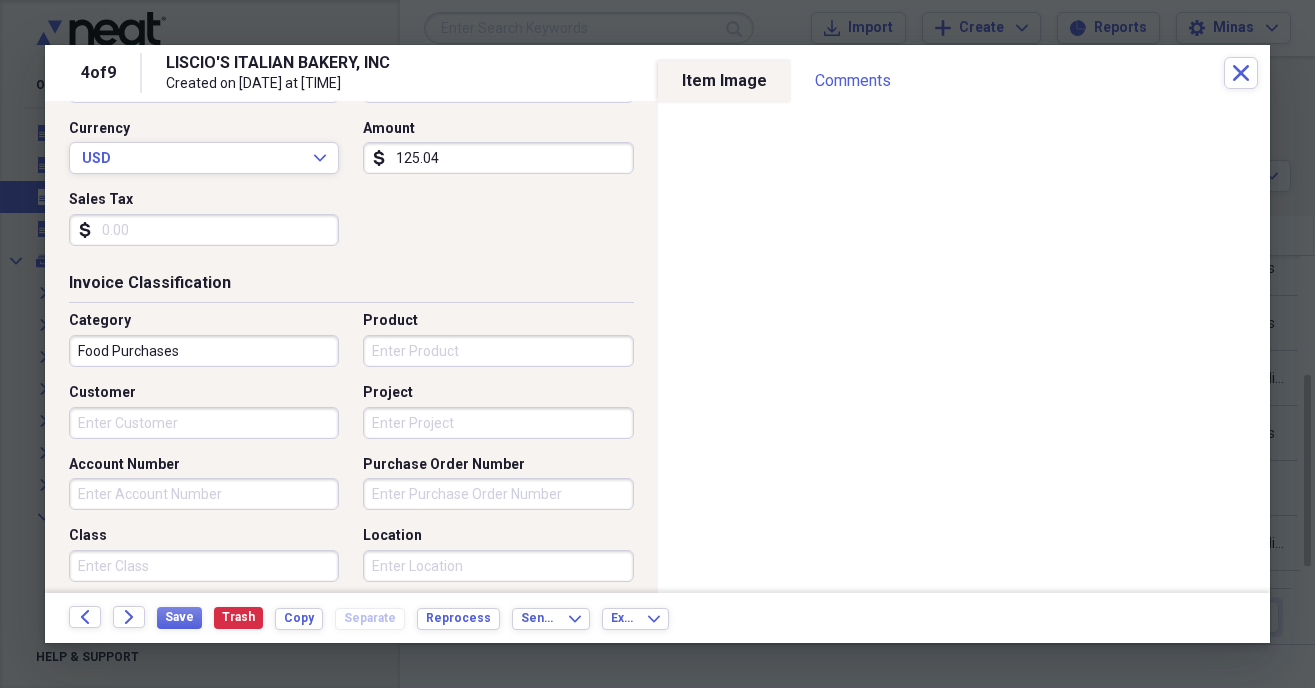 type on "[PHONE]" 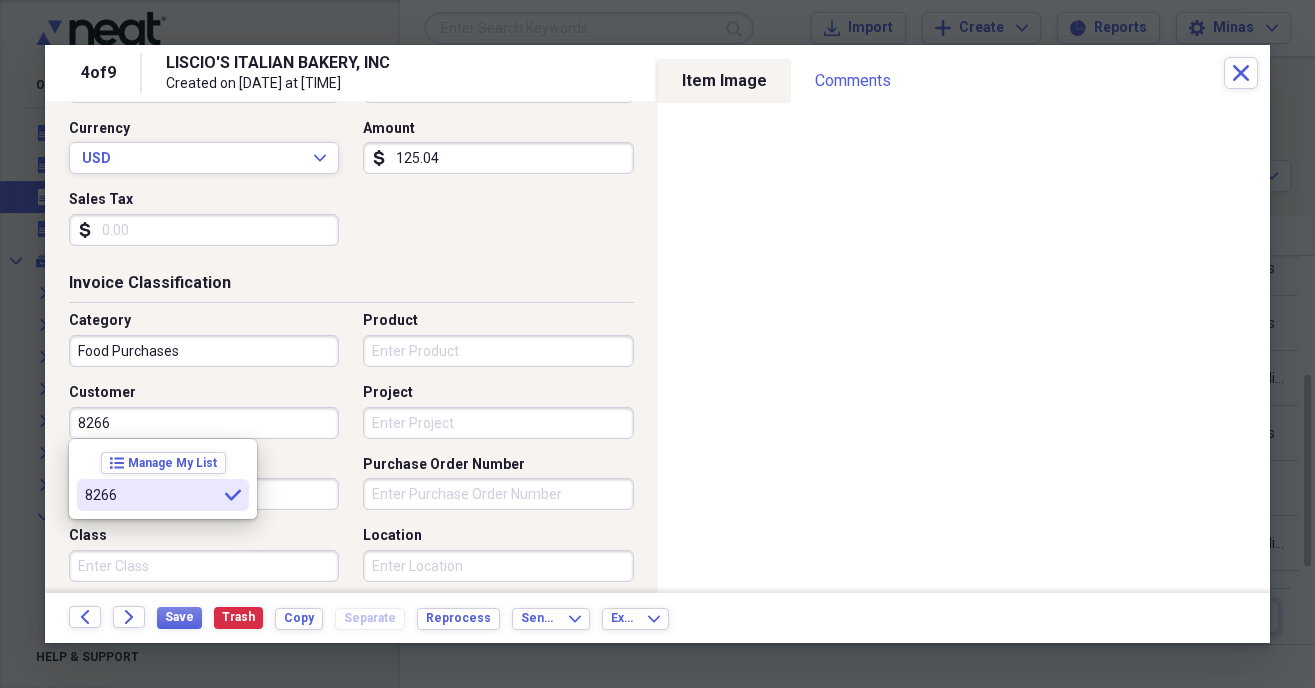 type on "8266" 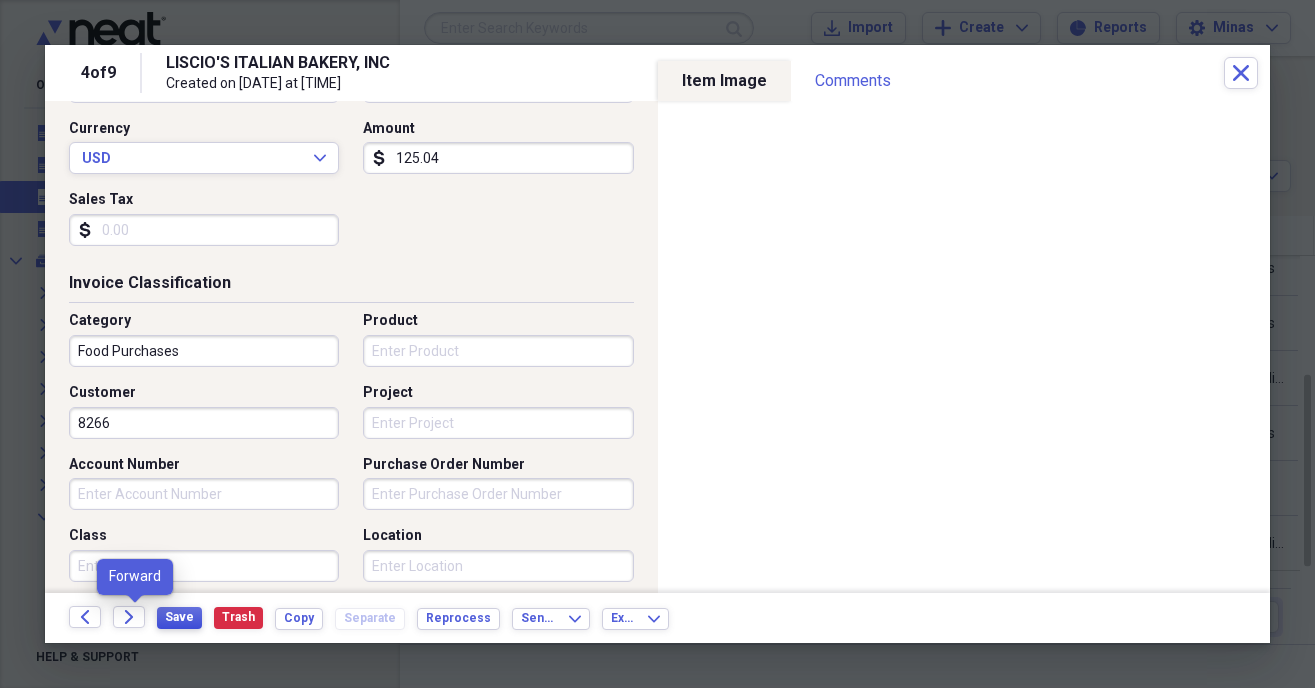 click on "Save" at bounding box center [179, 617] 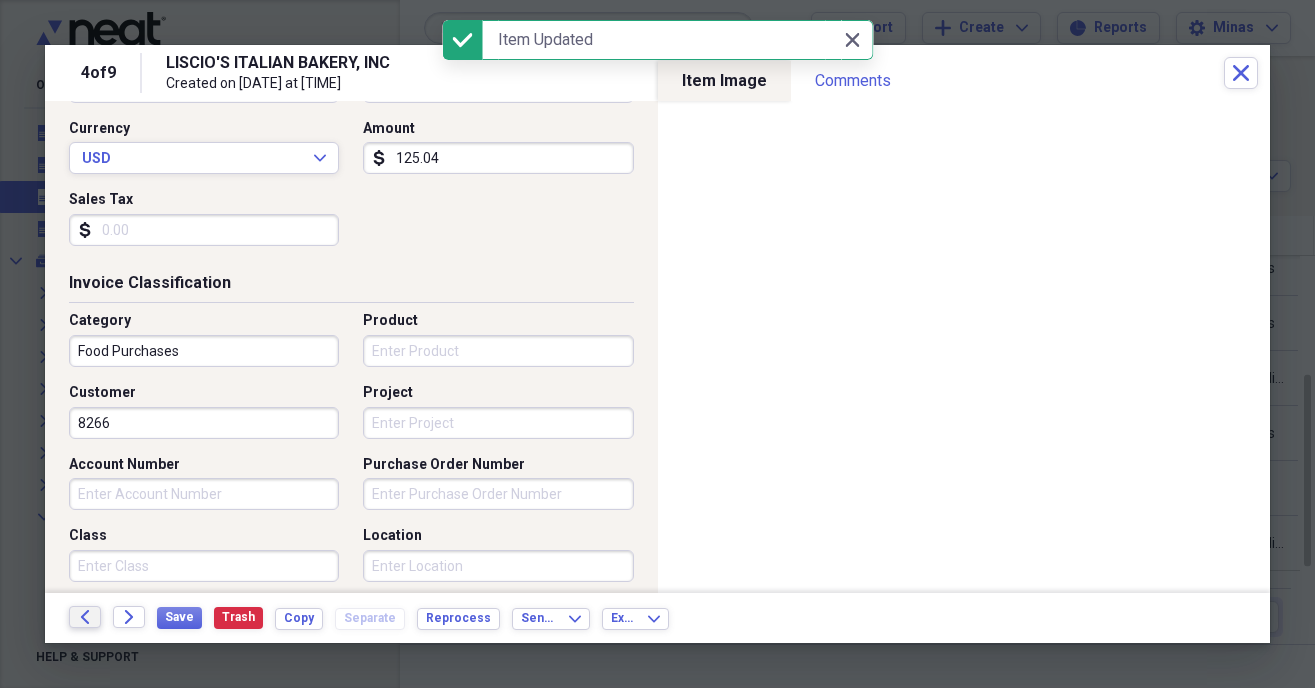 click 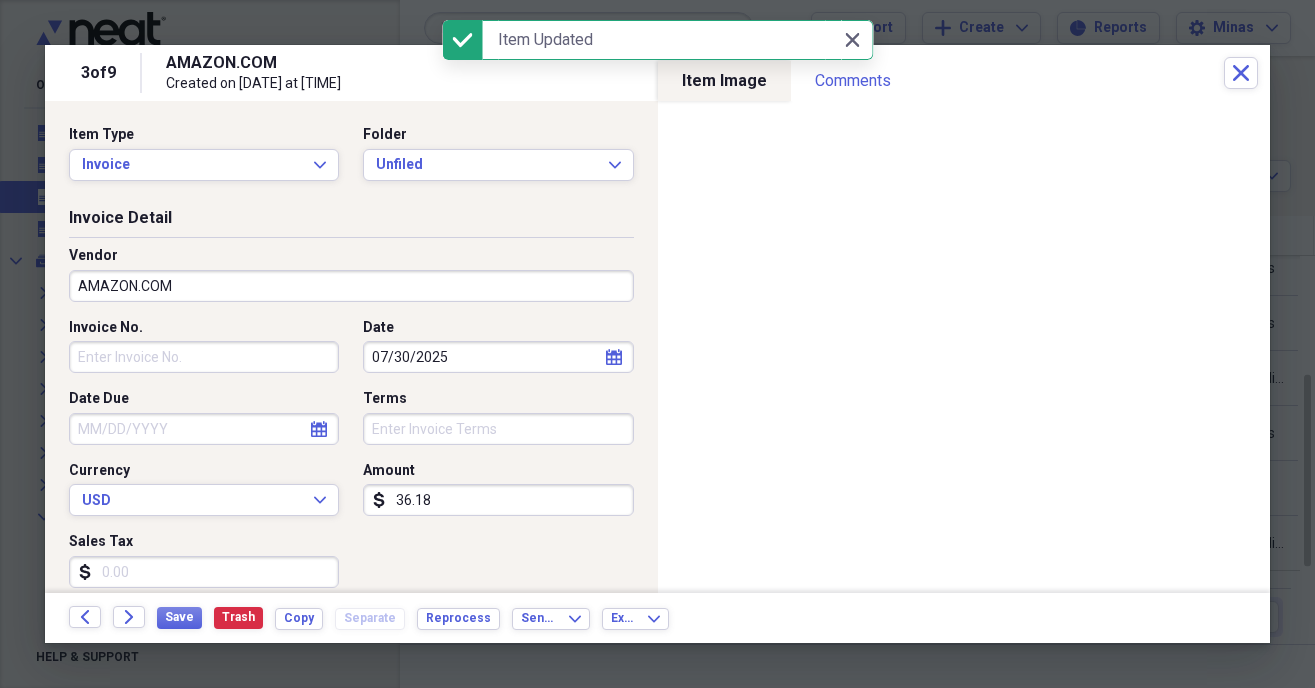 click on "Invoice No." at bounding box center (204, 357) 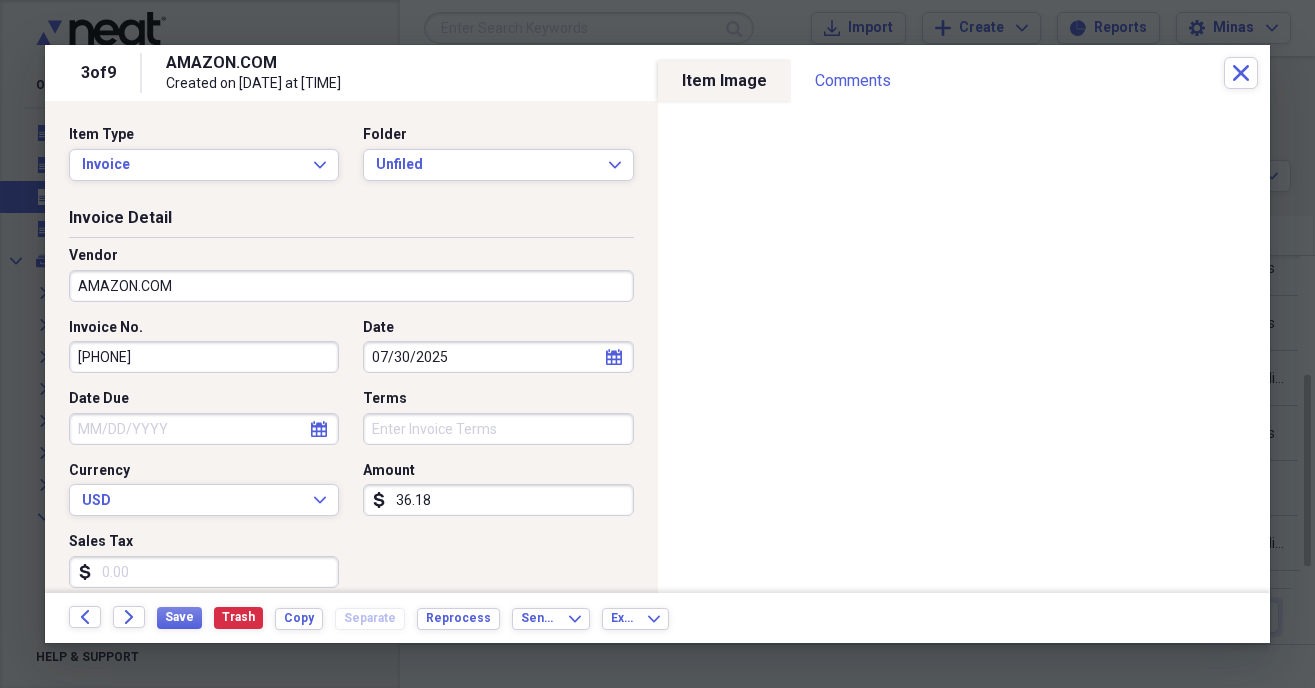 type on "[PHONE]" 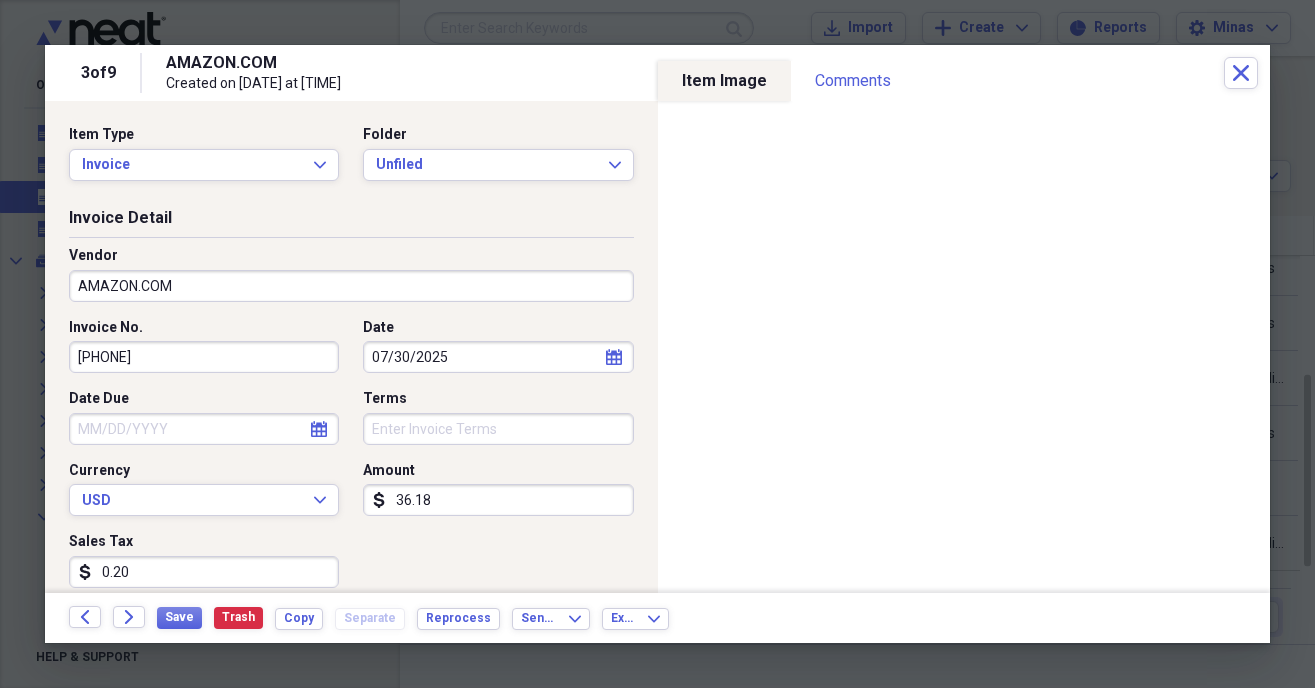 type on "2.05" 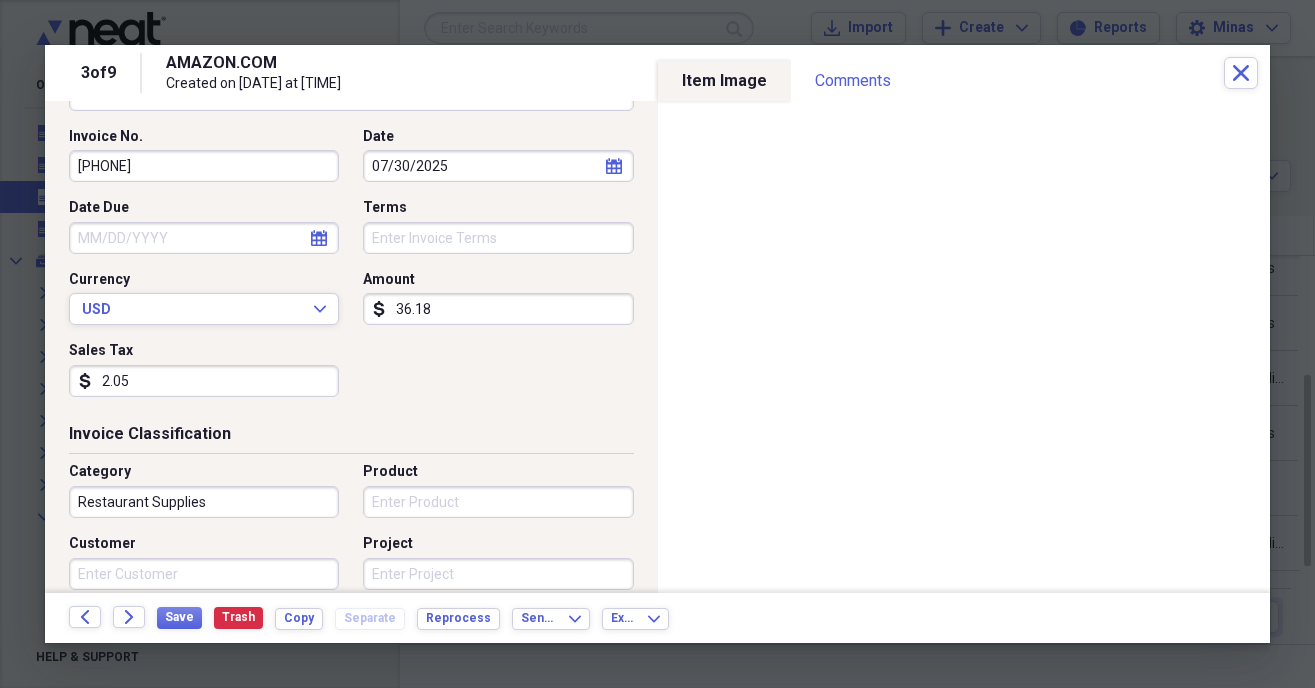scroll, scrollTop: 228, scrollLeft: 0, axis: vertical 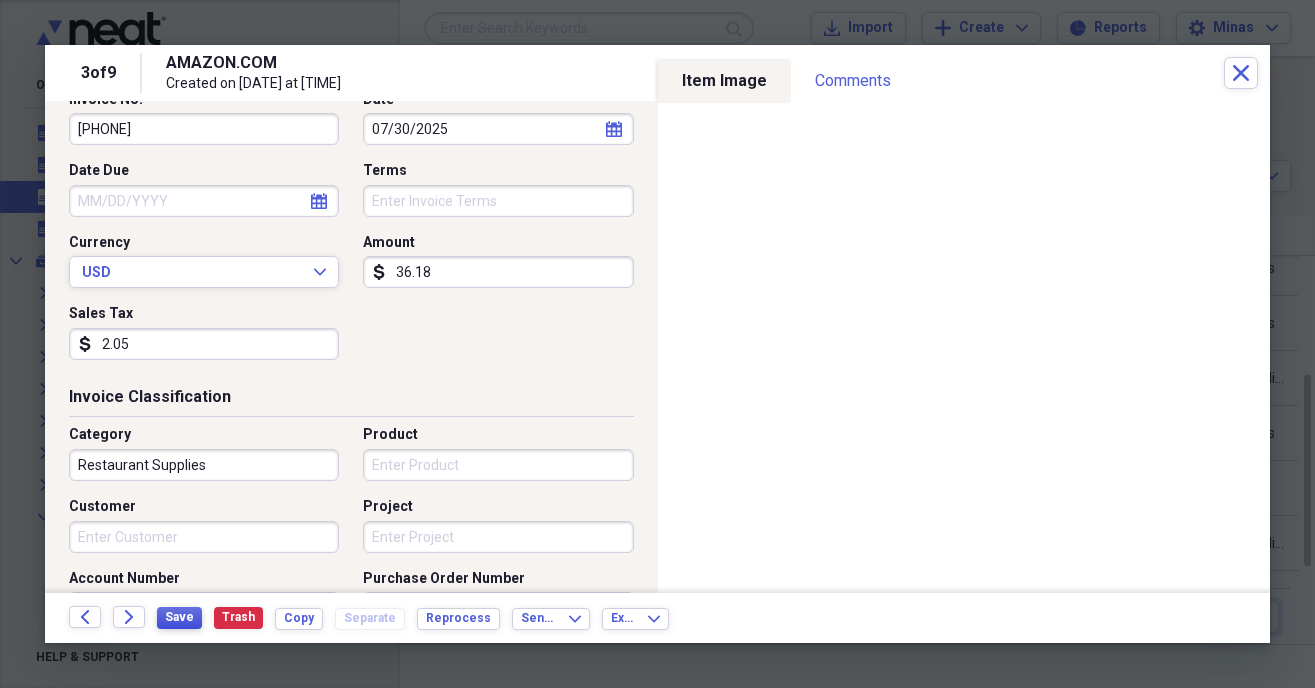 click on "Save" at bounding box center (179, 617) 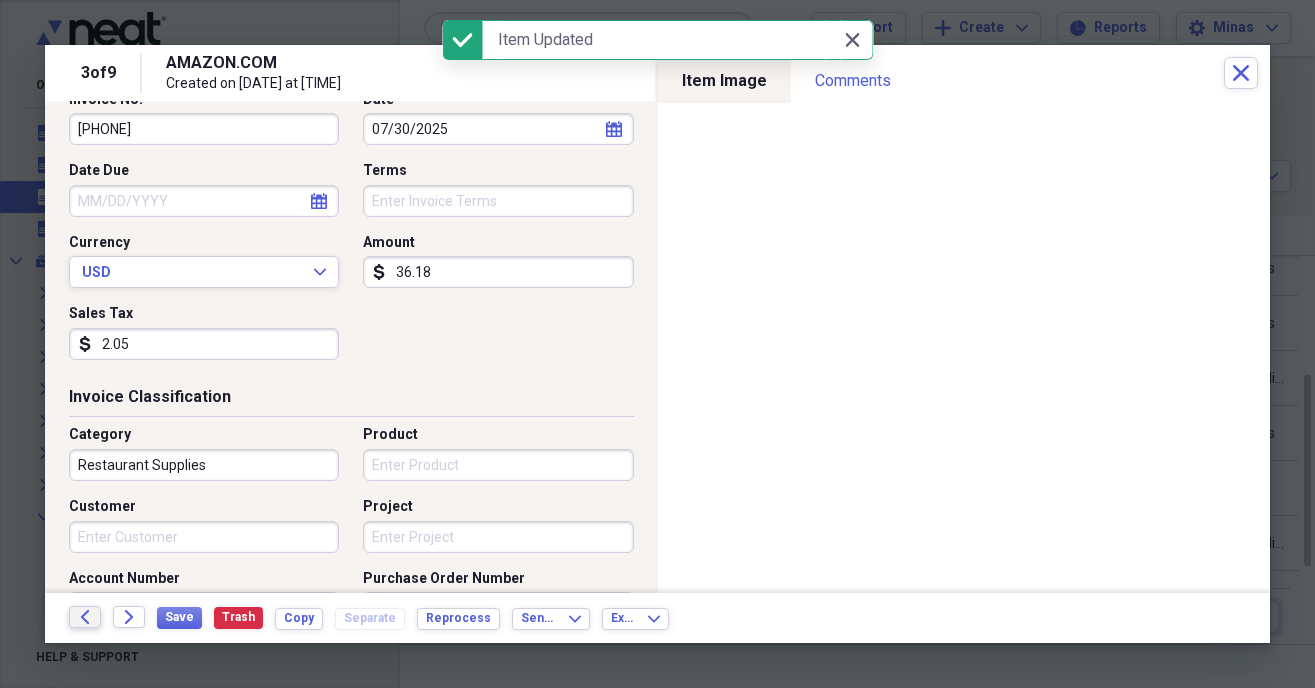 click on "Back" 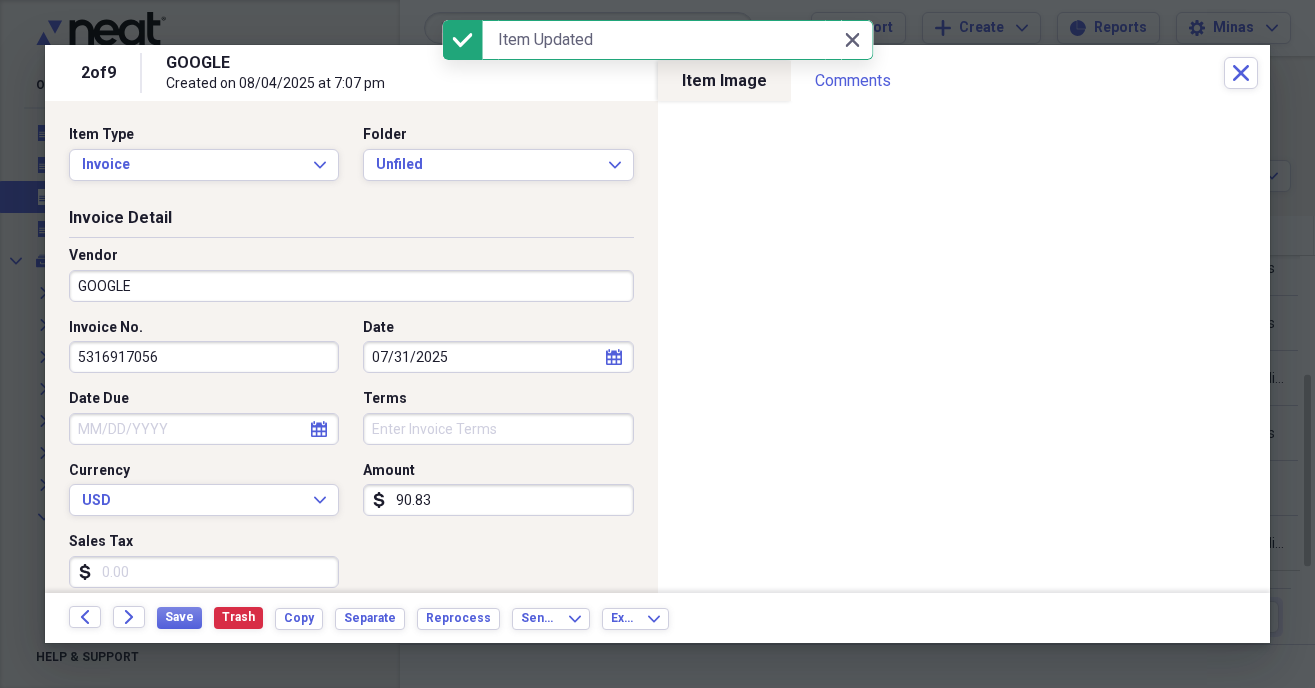 click on "GOOGLE" at bounding box center [351, 286] 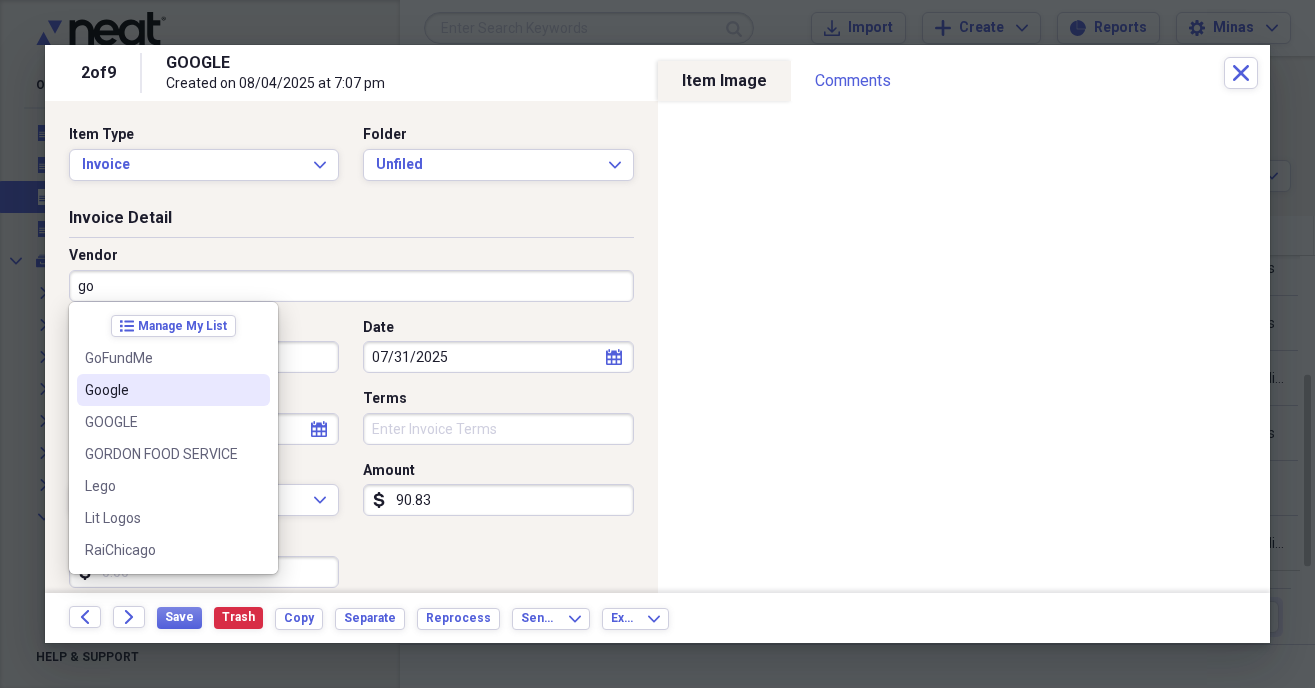 click on "Google" at bounding box center (161, 390) 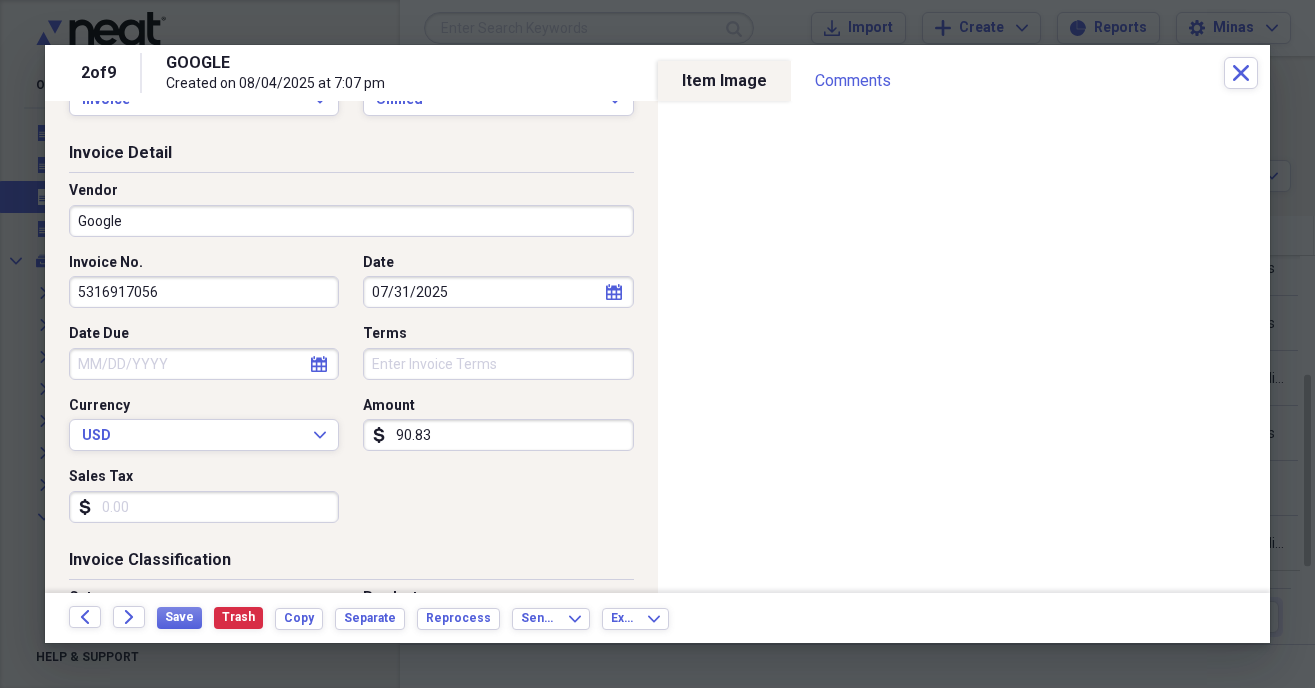 scroll, scrollTop: 114, scrollLeft: 0, axis: vertical 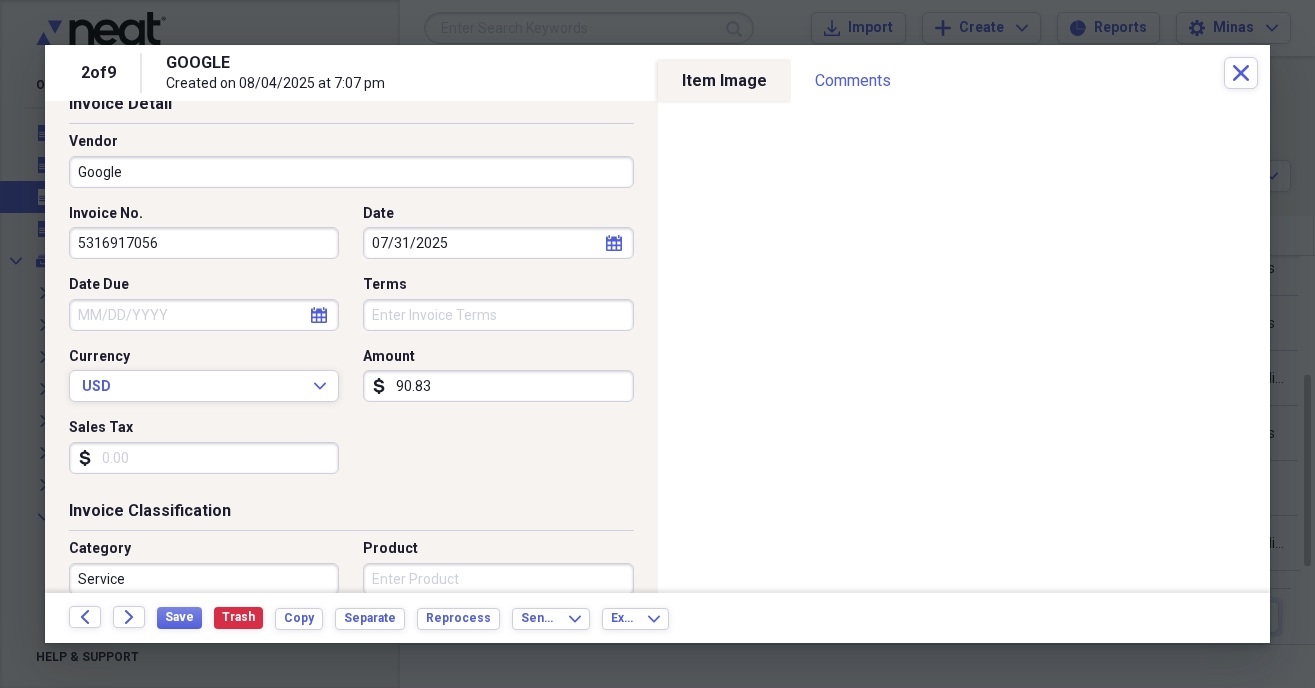 click on "Sales Tax" at bounding box center [204, 458] 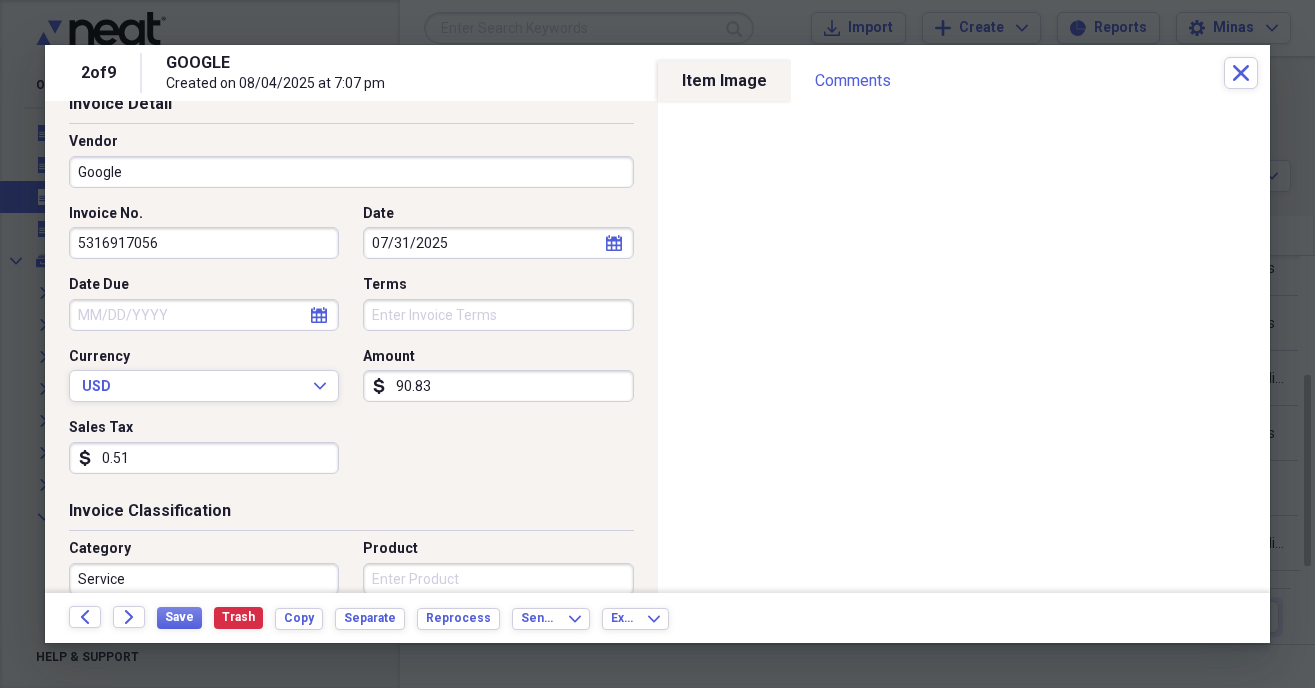 type on "5.14" 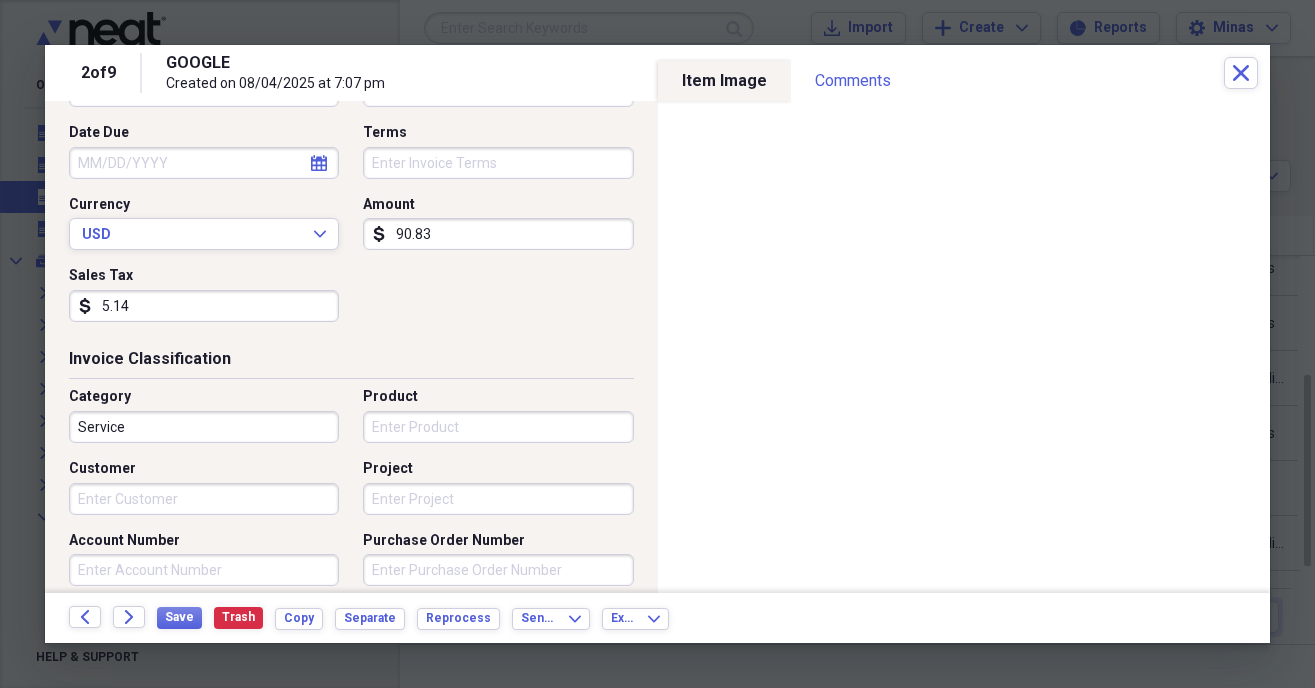 scroll, scrollTop: 342, scrollLeft: 0, axis: vertical 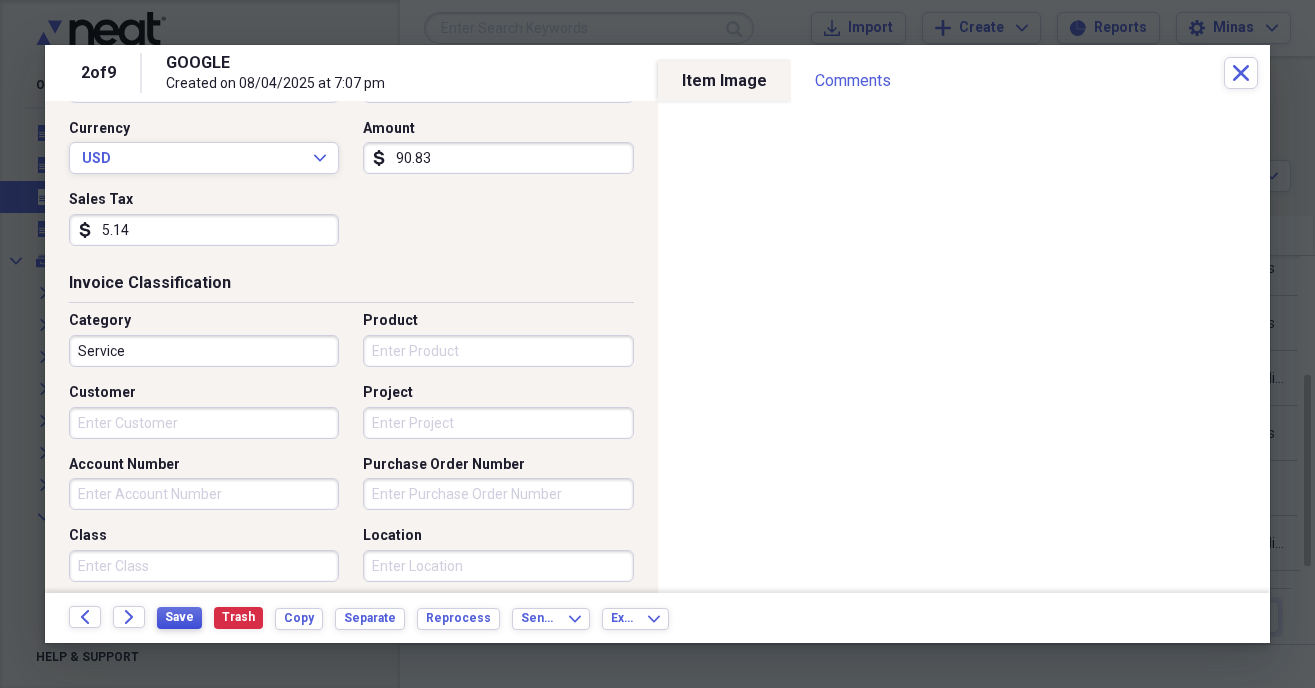 click on "Save" at bounding box center [179, 617] 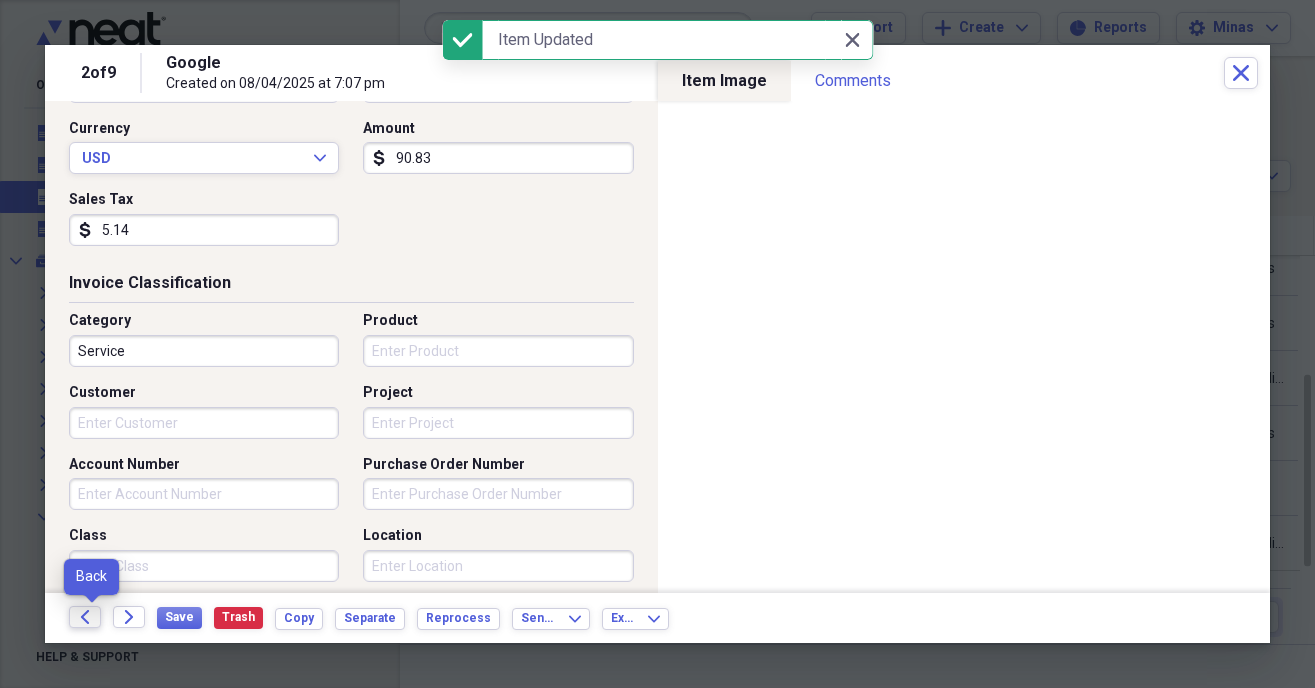 click on "Back" 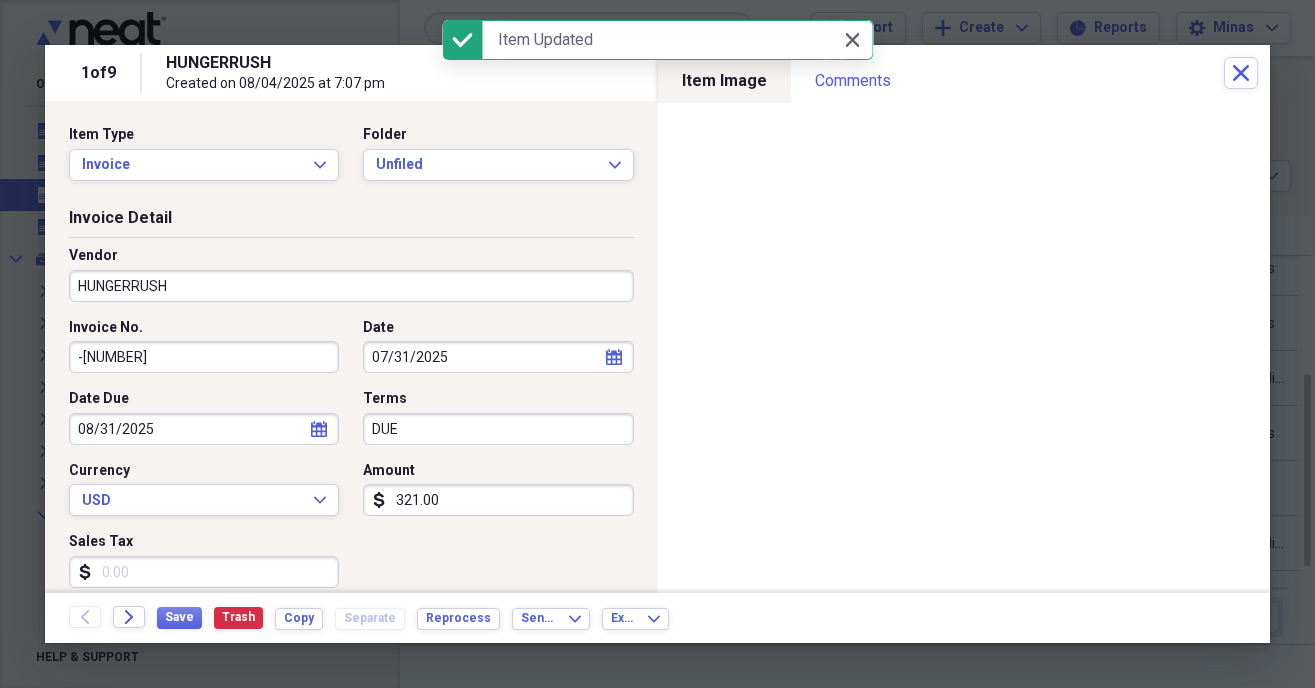 click on "-[NUMBER]" at bounding box center (204, 357) 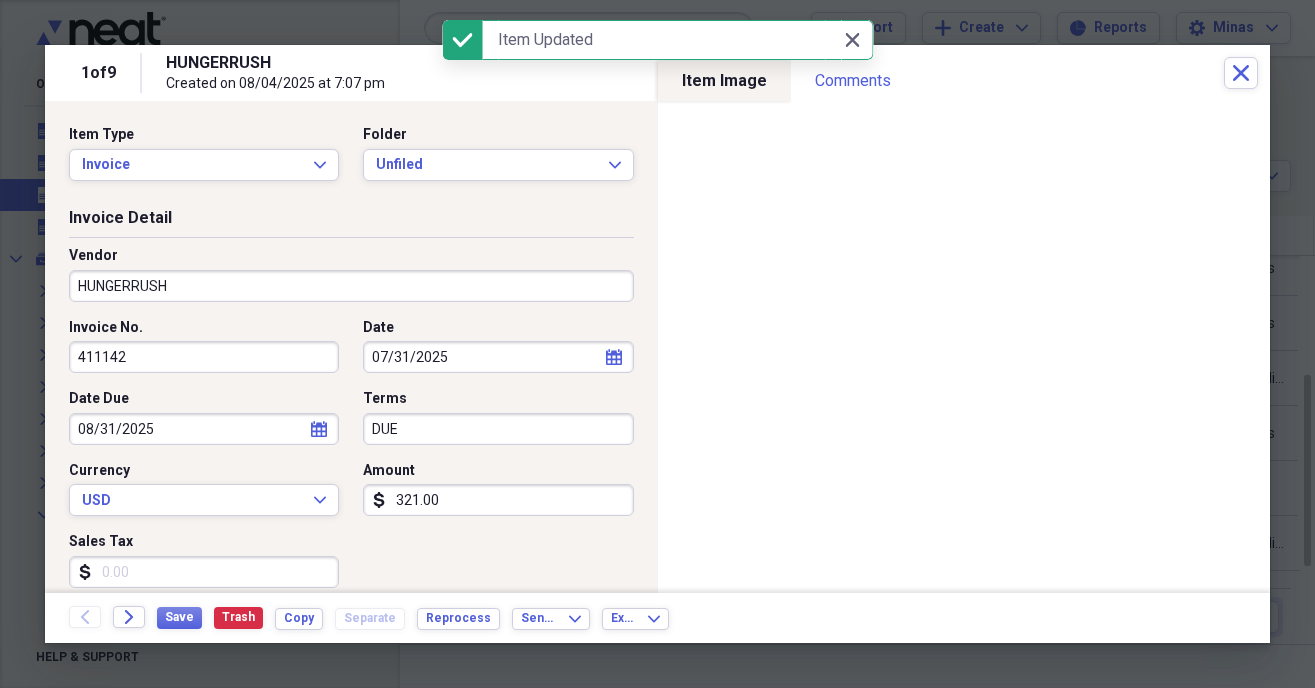 type on "411142" 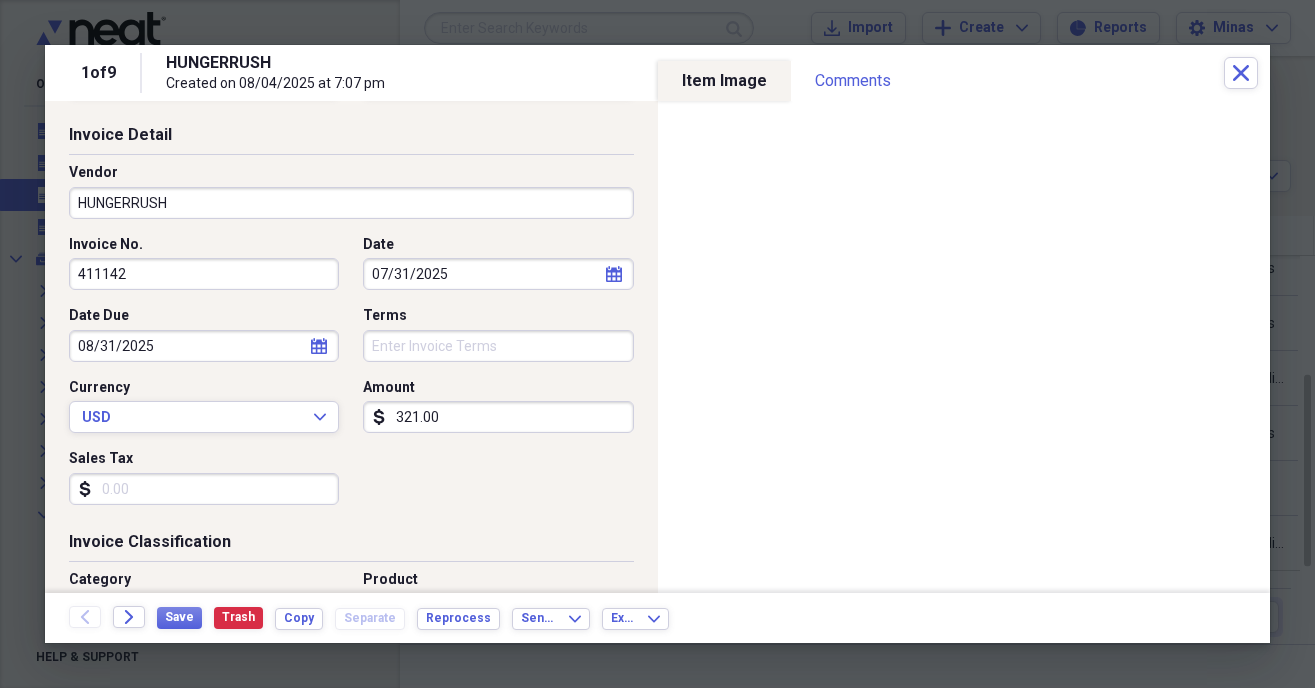scroll, scrollTop: 114, scrollLeft: 0, axis: vertical 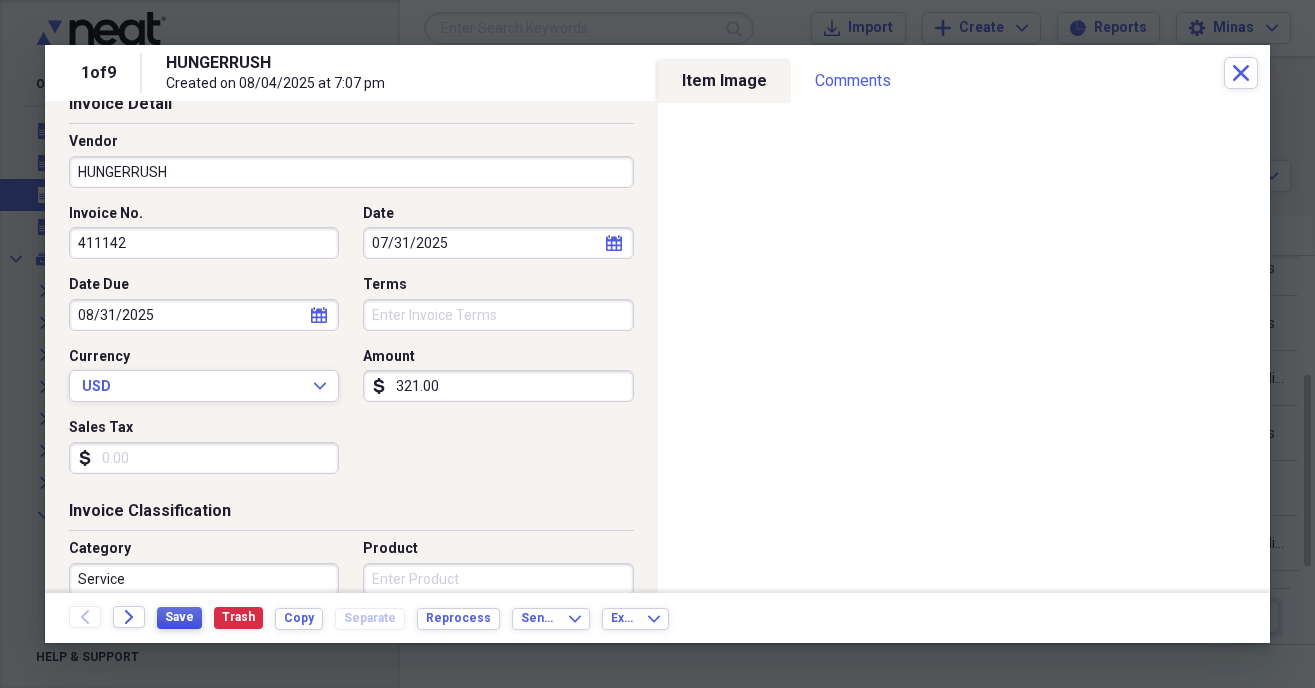 type 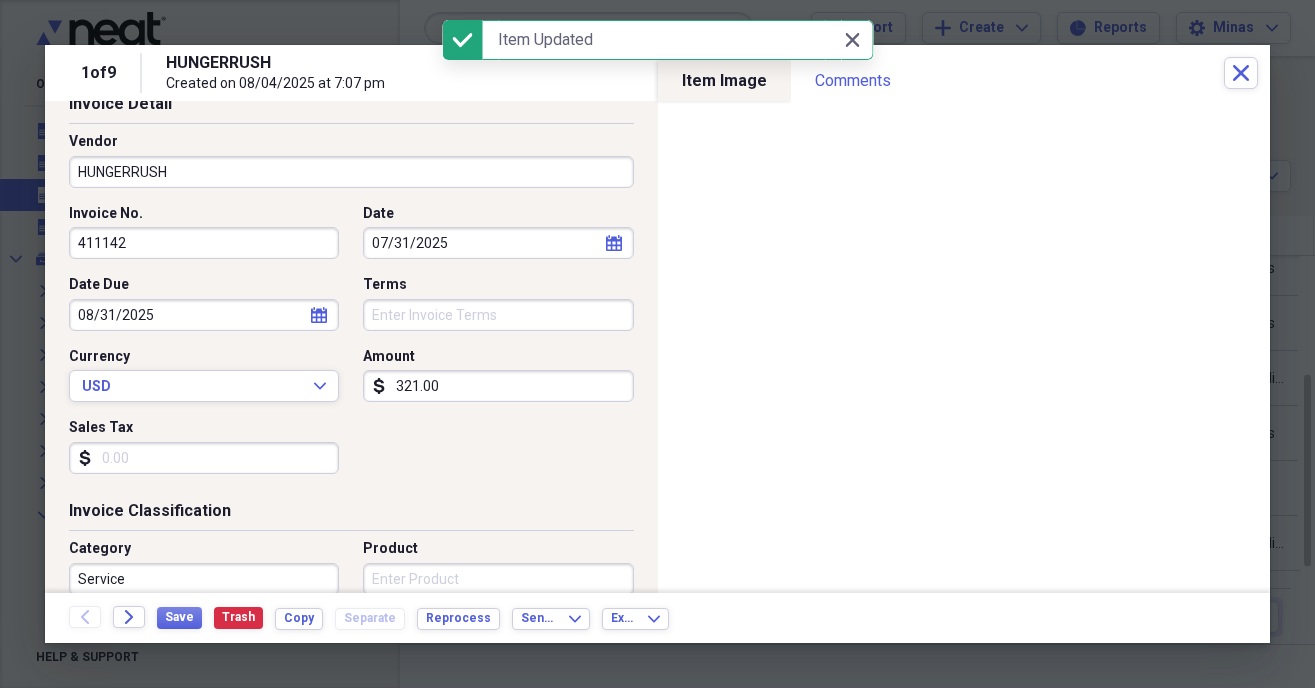 click at bounding box center [657, 344] 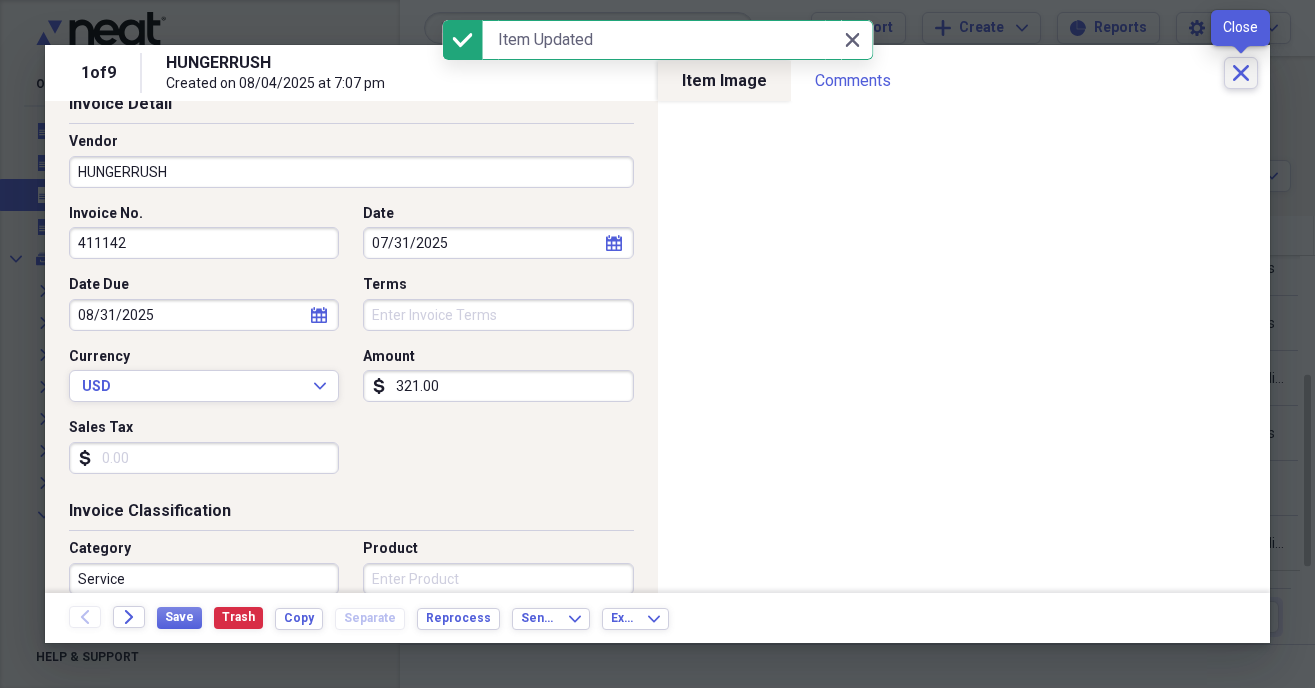 click on "Close" at bounding box center (1241, 73) 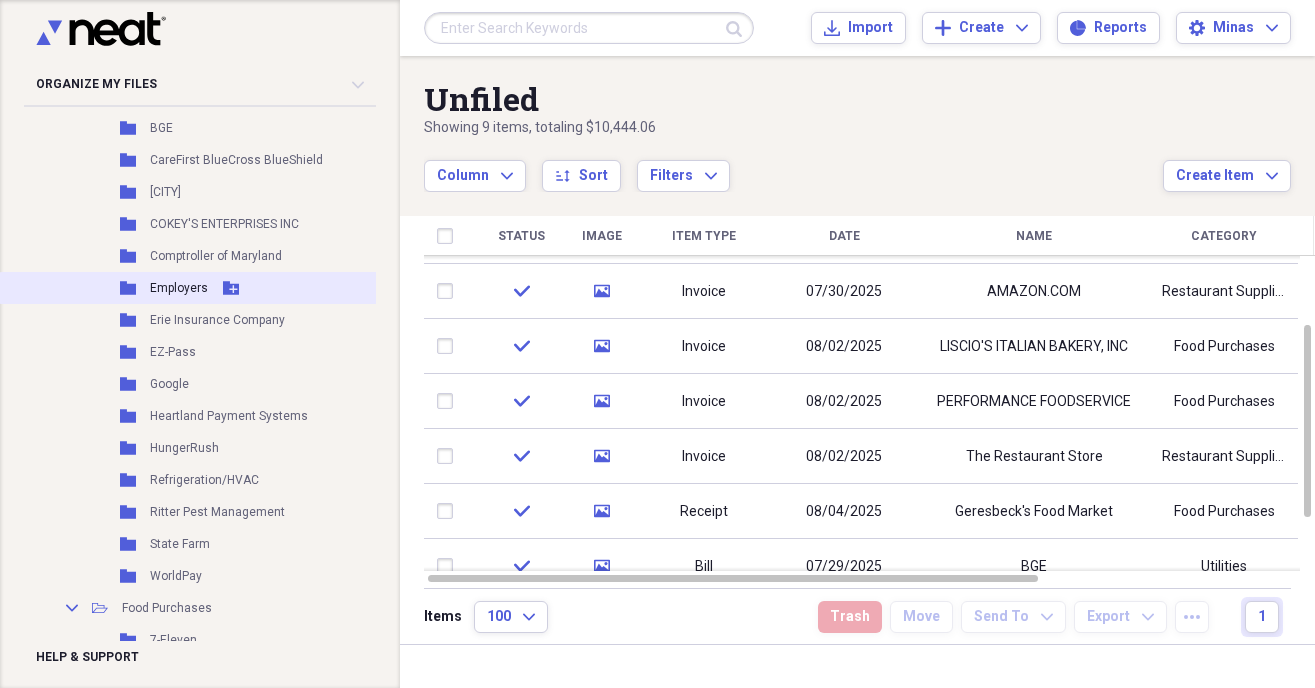 scroll, scrollTop: 588, scrollLeft: 0, axis: vertical 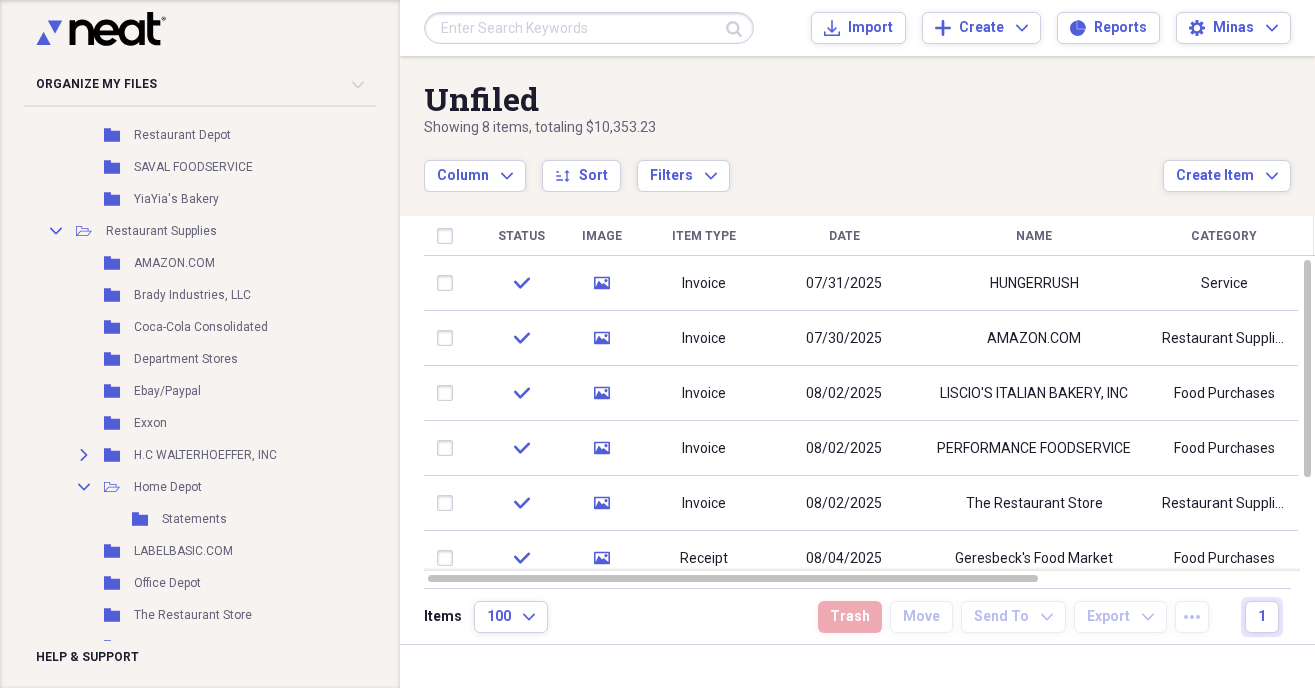 drag, startPoint x: 718, startPoint y: 326, endPoint x: 754, endPoint y: 232, distance: 100.65784 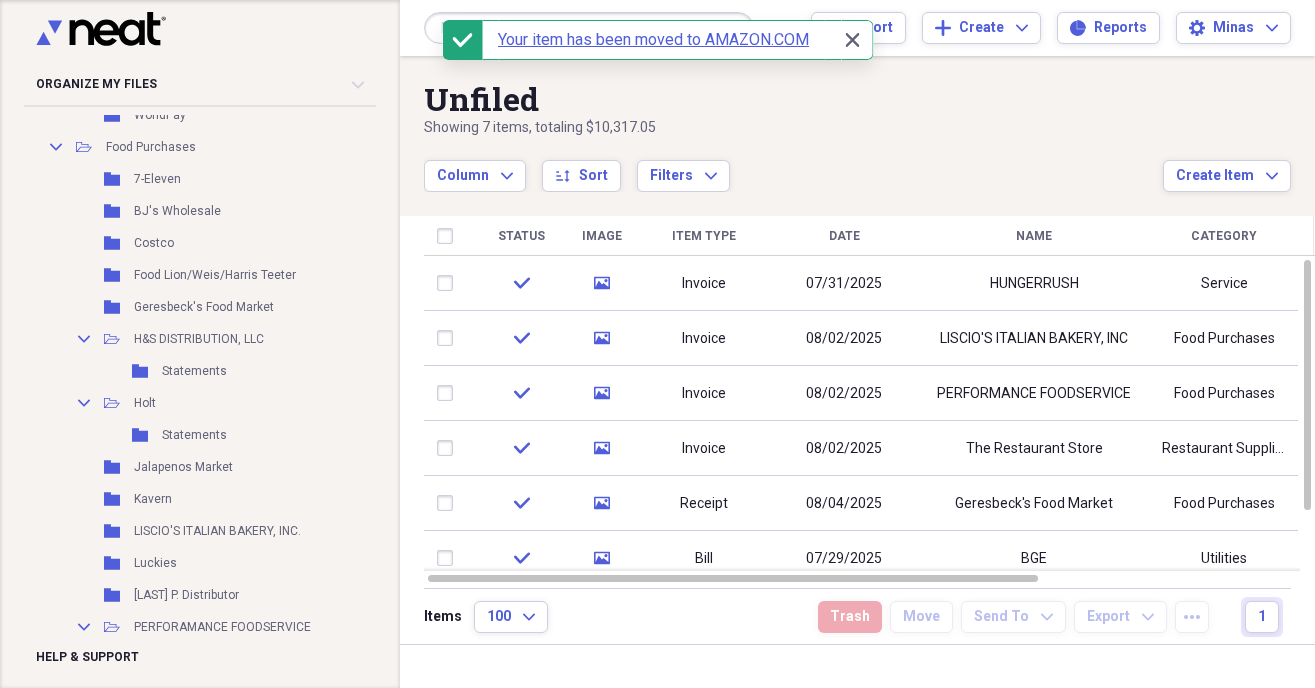 scroll, scrollTop: 1260, scrollLeft: 30, axis: both 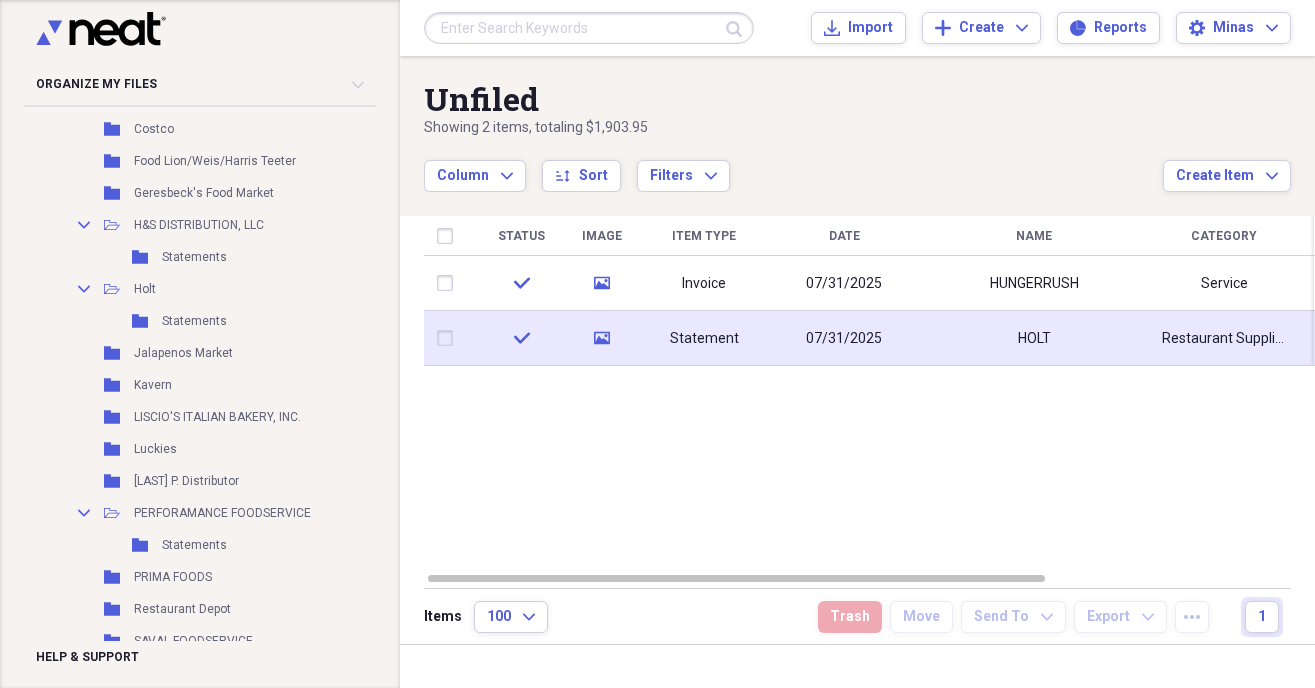 click on "Statement" at bounding box center (704, 339) 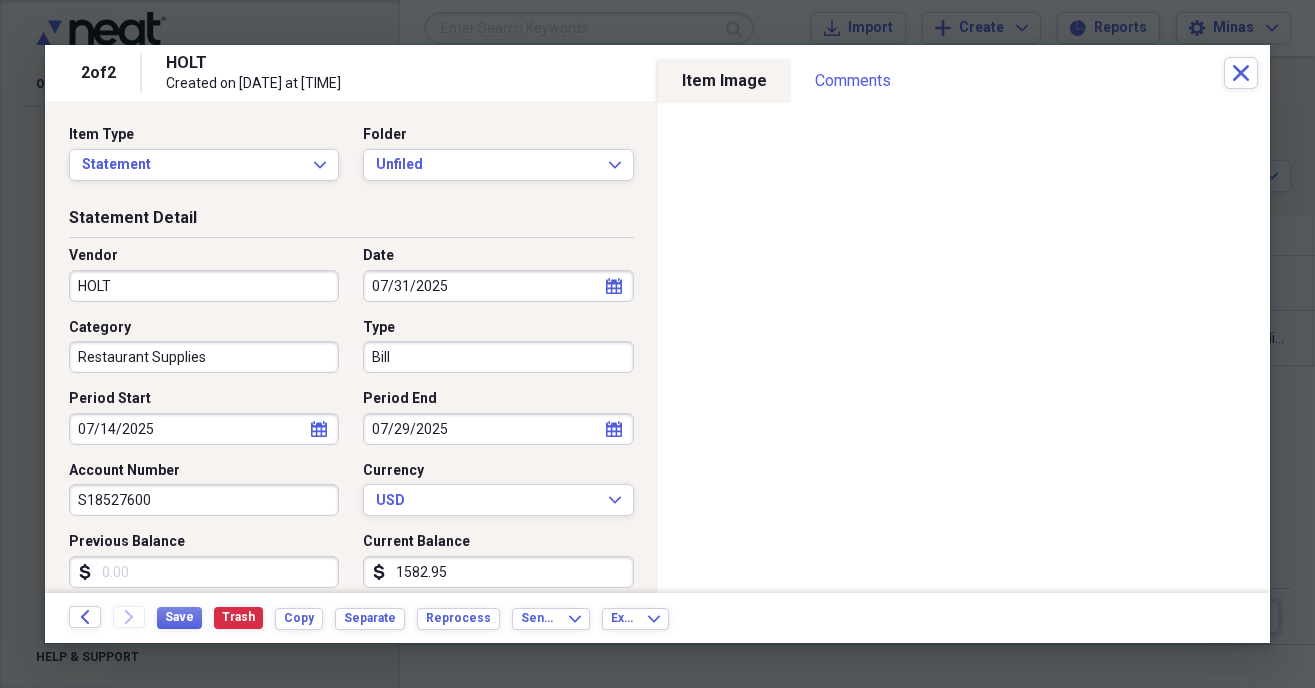 click on "HOLT" at bounding box center (204, 286) 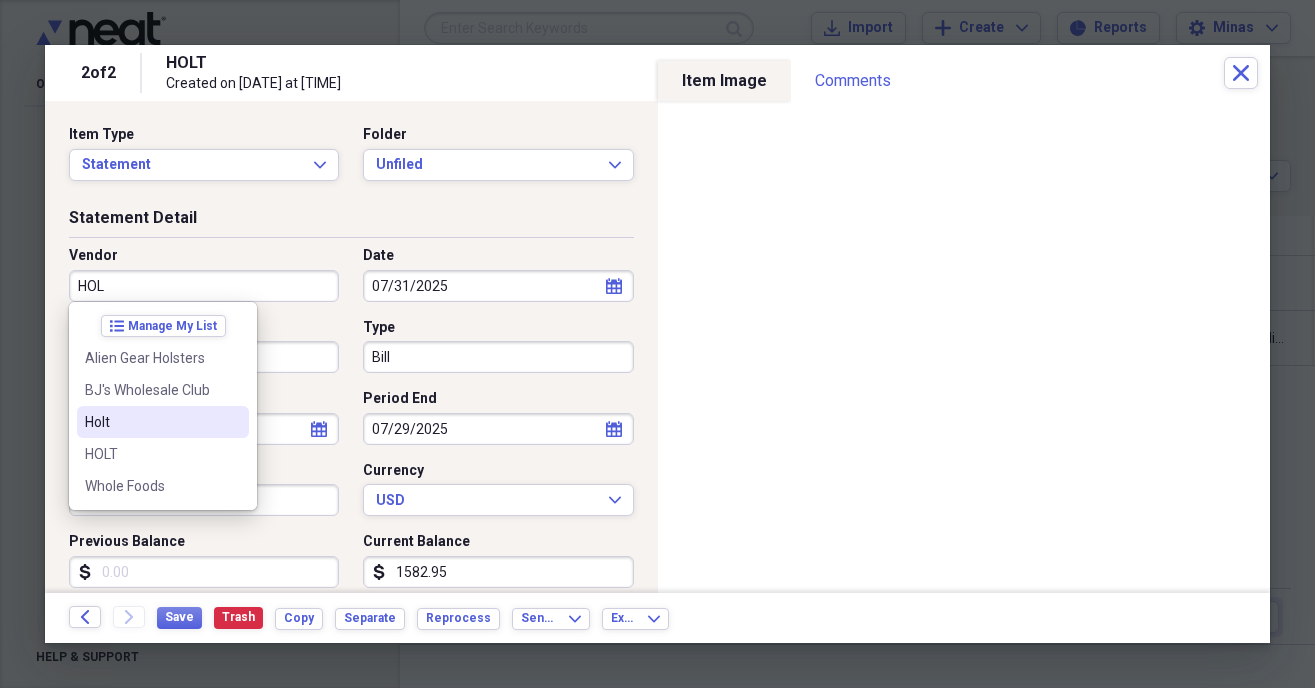 click on "Holt" at bounding box center (151, 422) 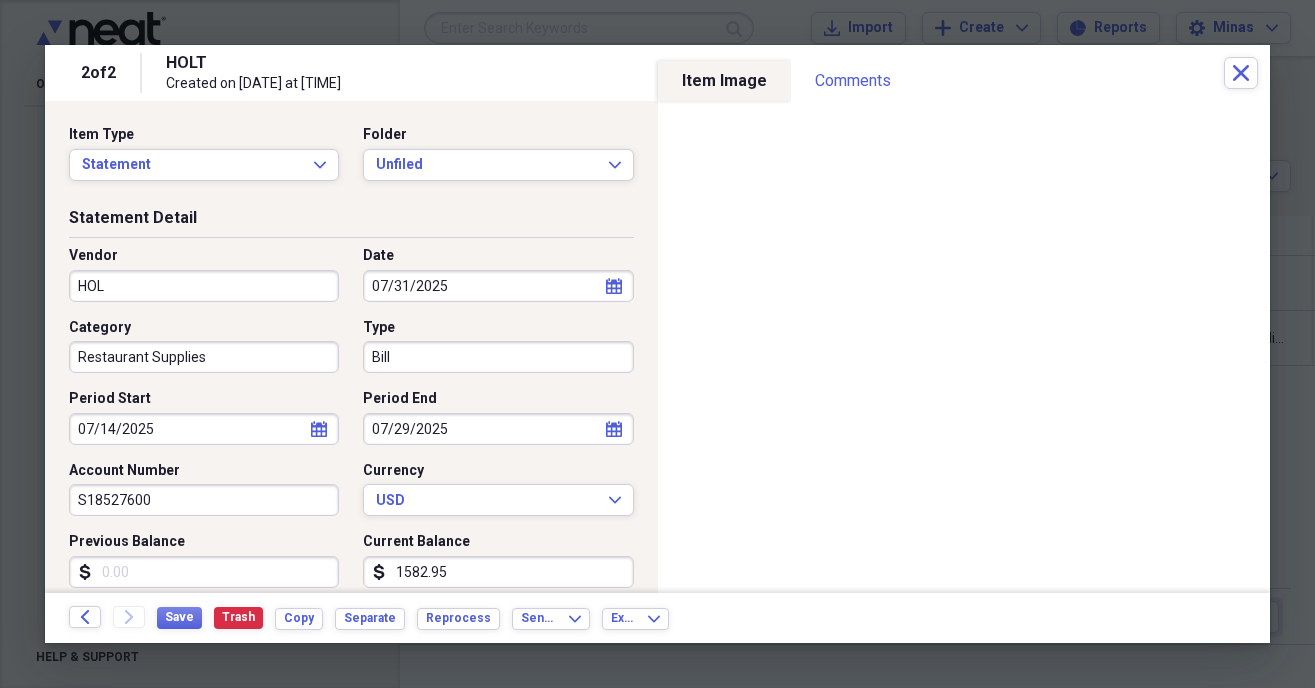 type on "Holt" 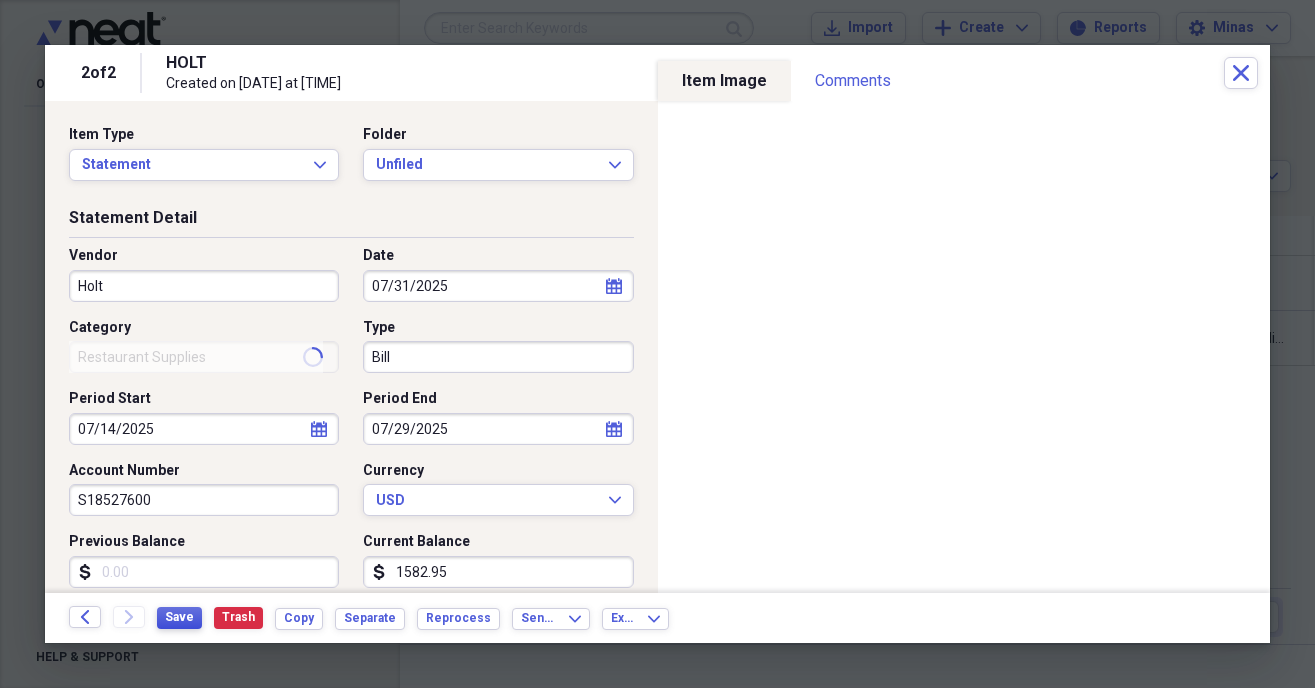 type on "Food Purchases" 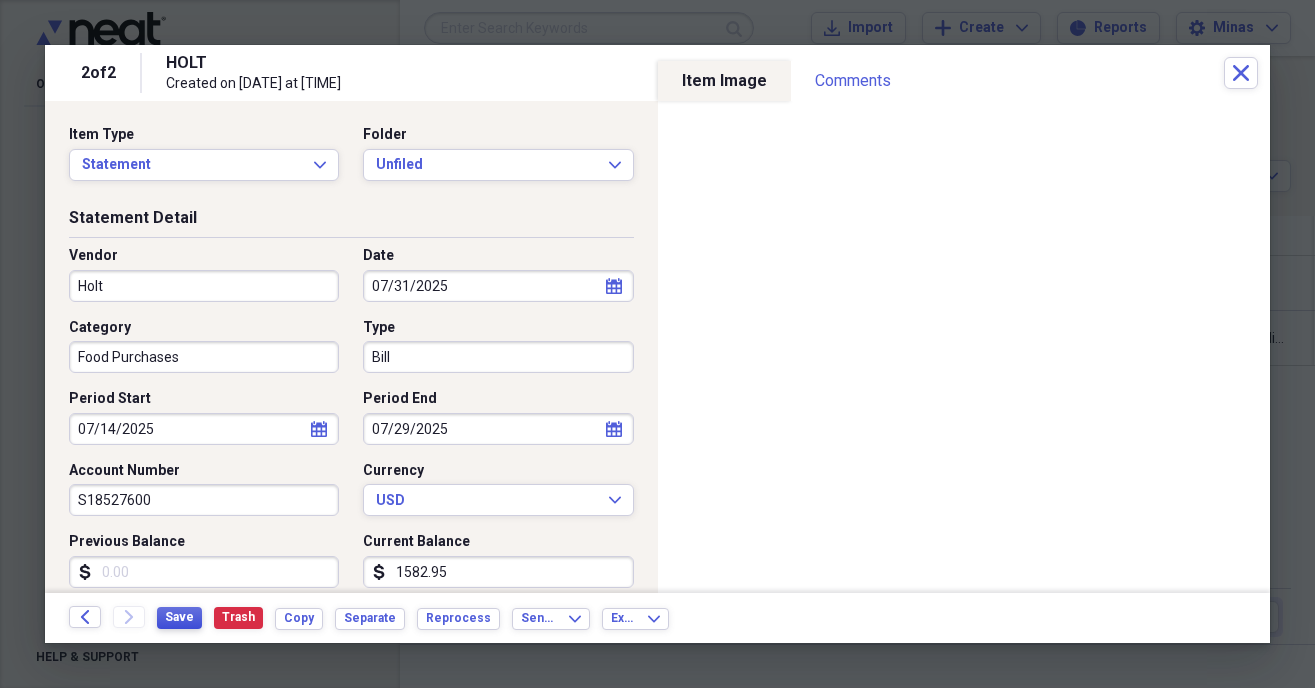 click on "Save" at bounding box center (179, 617) 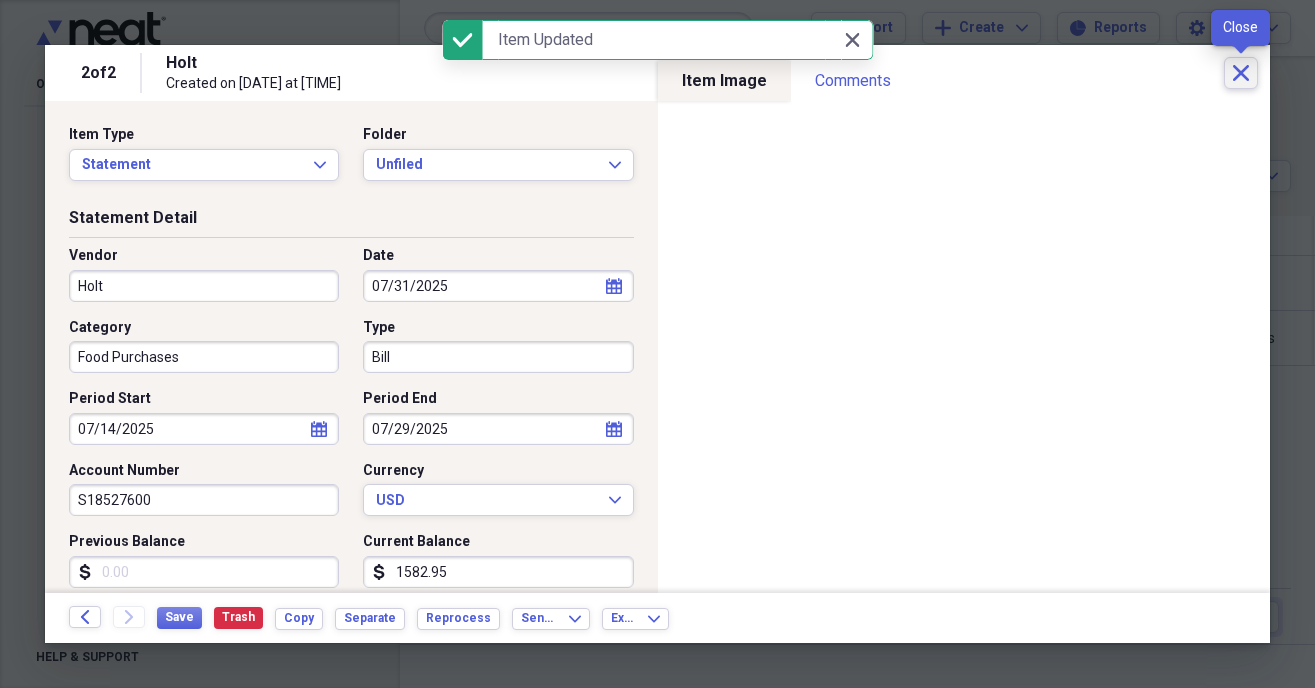 click on "Close" at bounding box center (1241, 73) 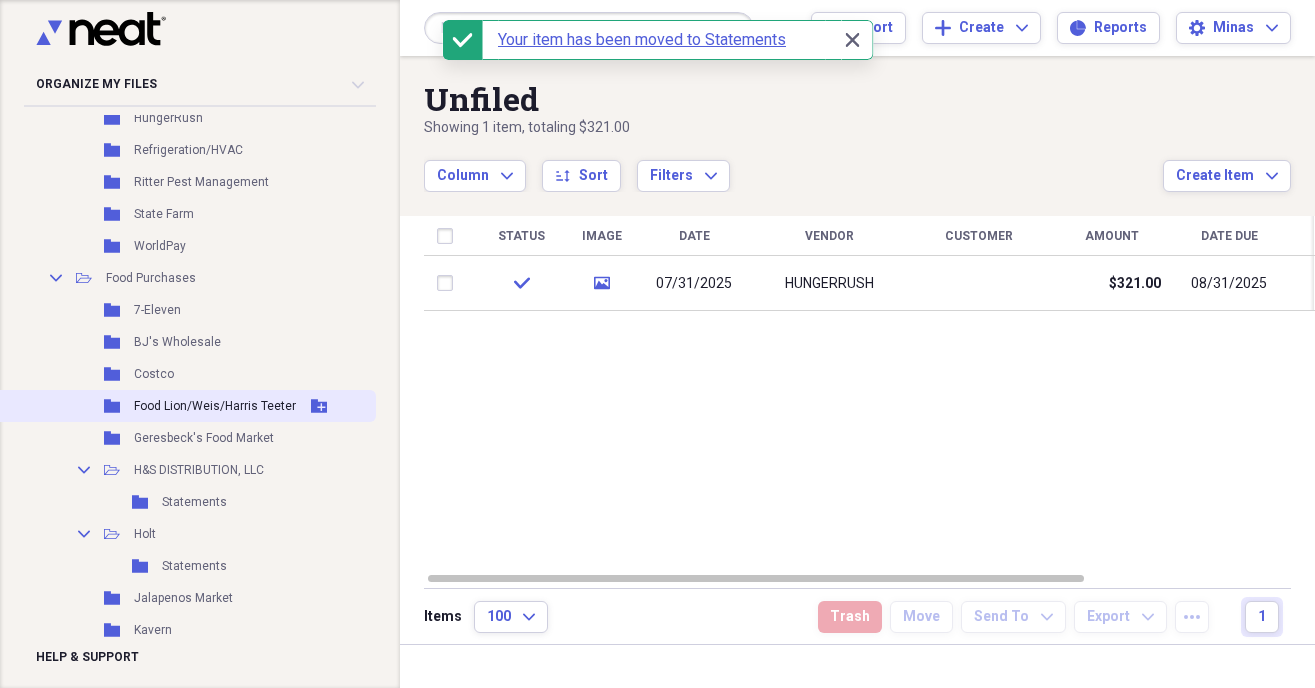 scroll, scrollTop: 702, scrollLeft: 30, axis: both 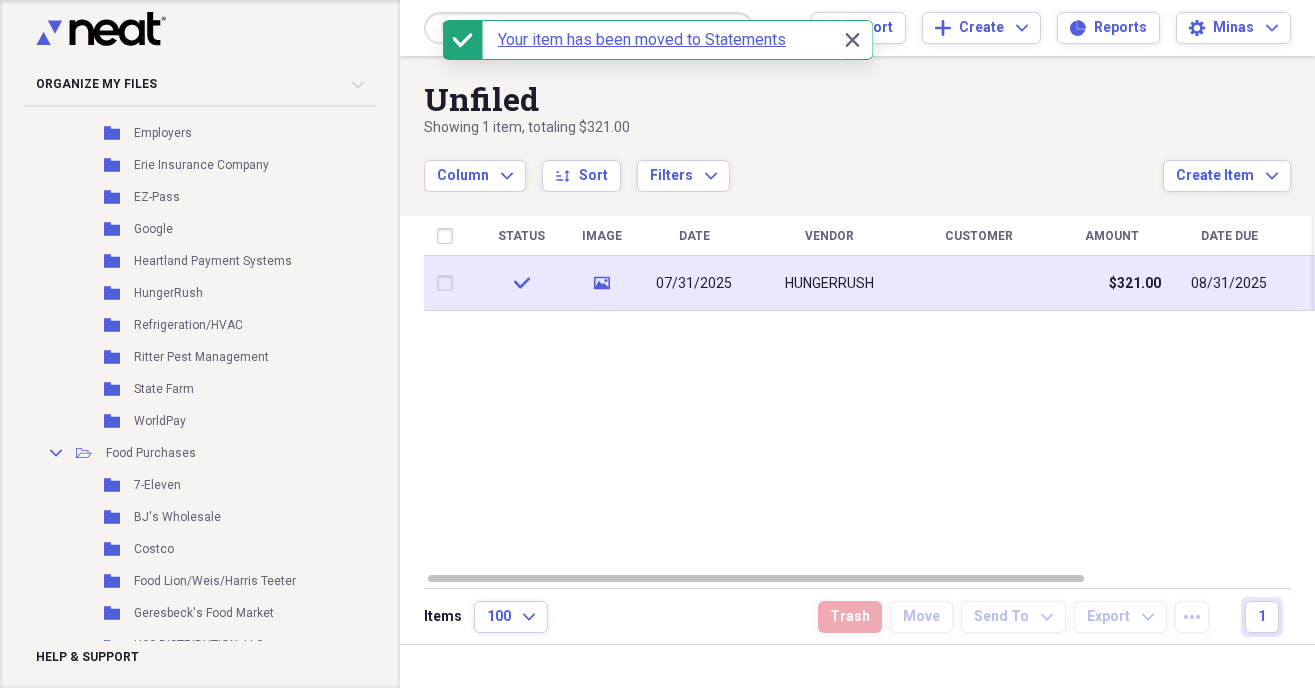 click on "HUNGERRUSH" at bounding box center [829, 284] 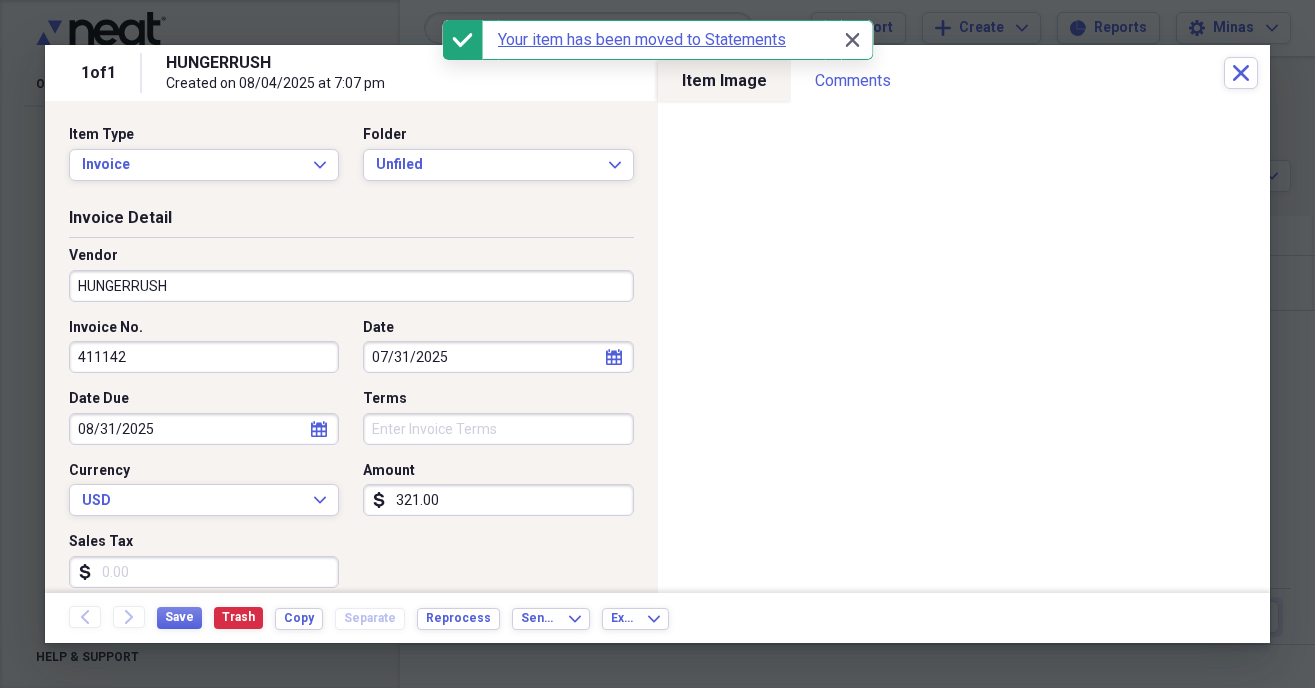 click on "HUNGERRUSH" at bounding box center (351, 286) 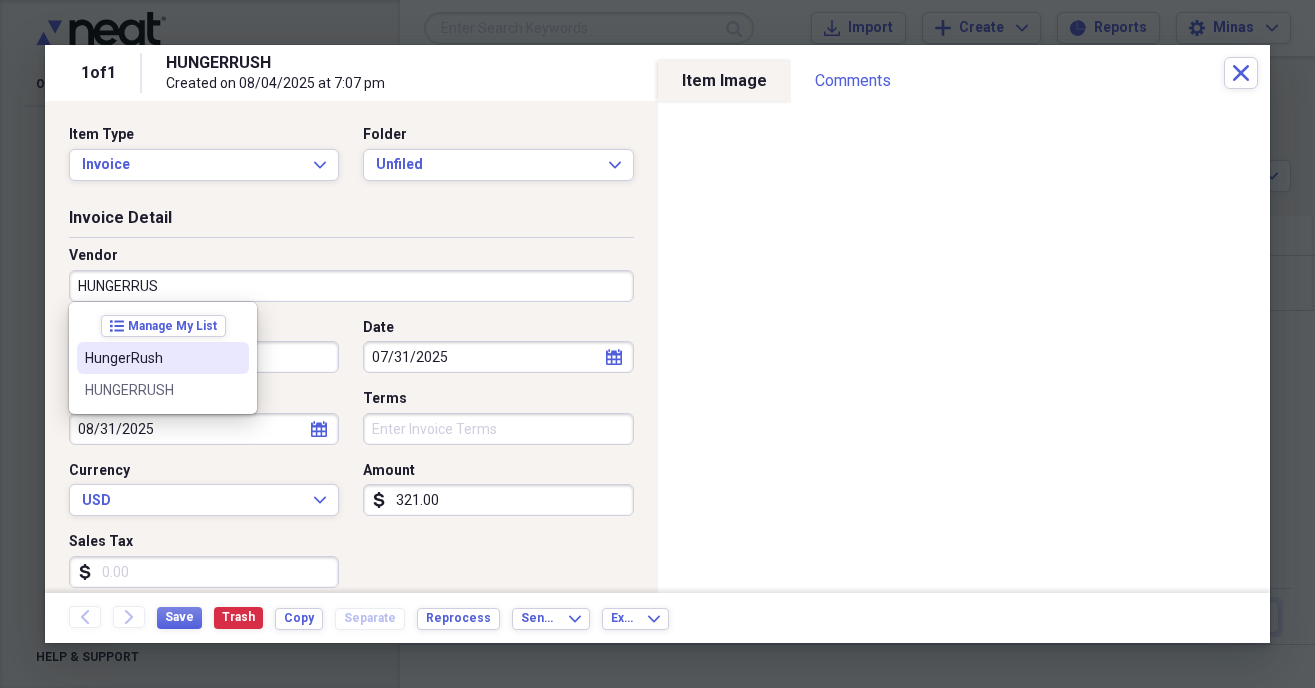 click on "HungerRush" at bounding box center [151, 358] 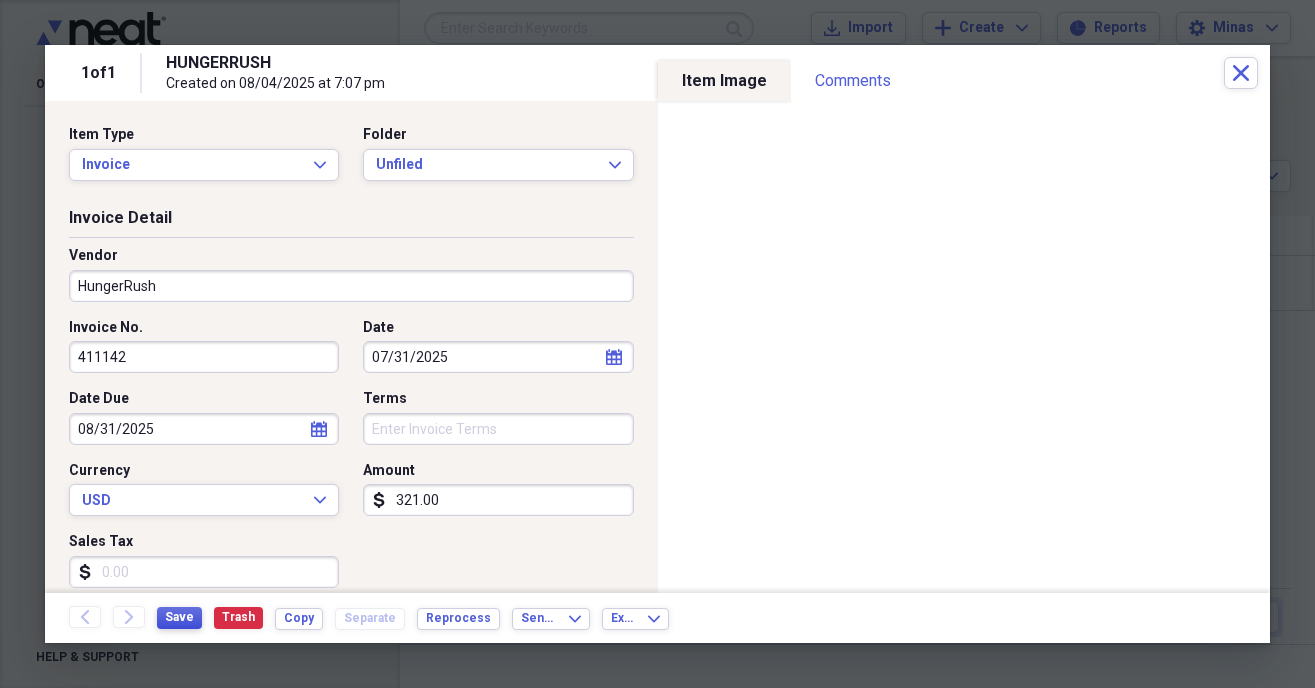 click on "Save" at bounding box center [179, 618] 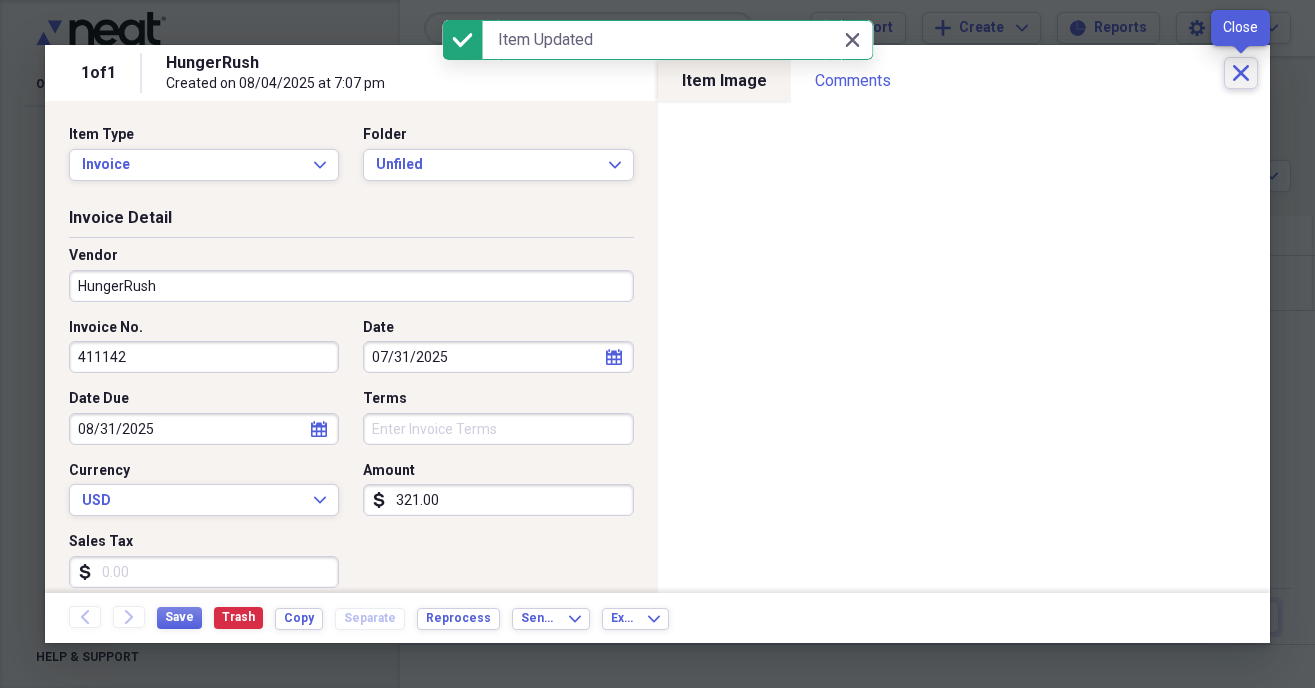 click on "Close" 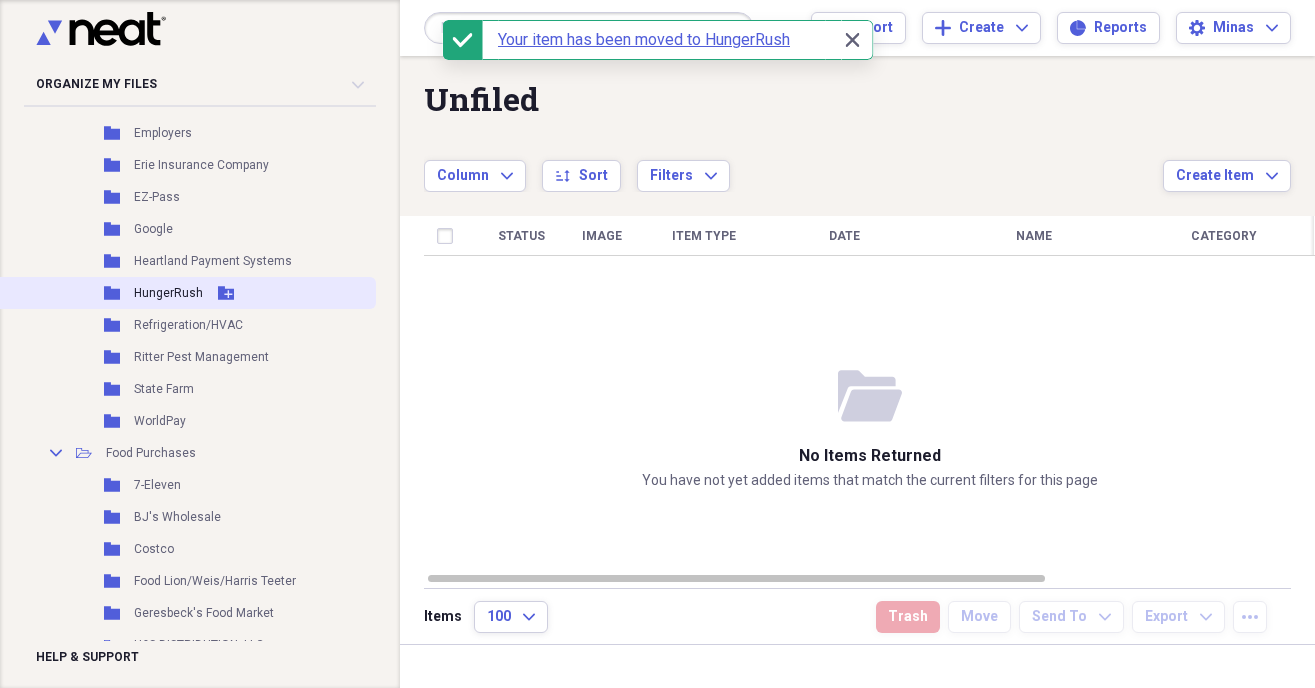 click on "HungerRush" at bounding box center (168, 293) 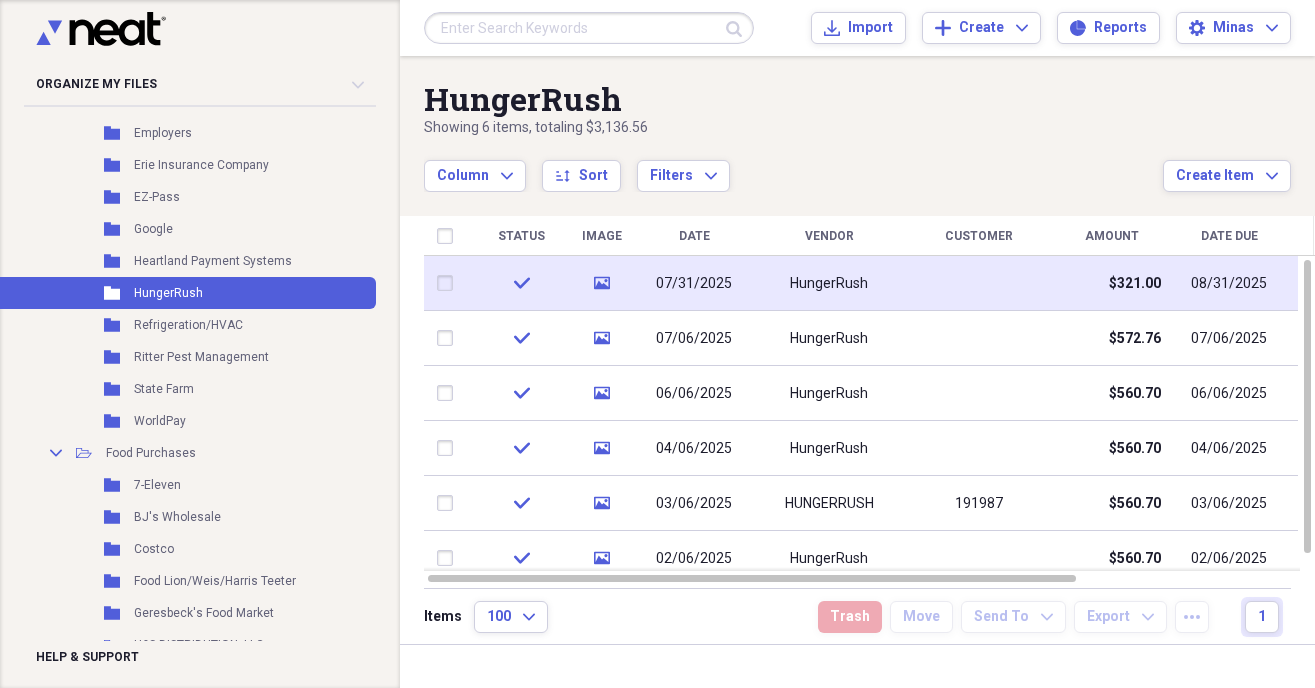click on "07/31/2025" at bounding box center [694, 284] 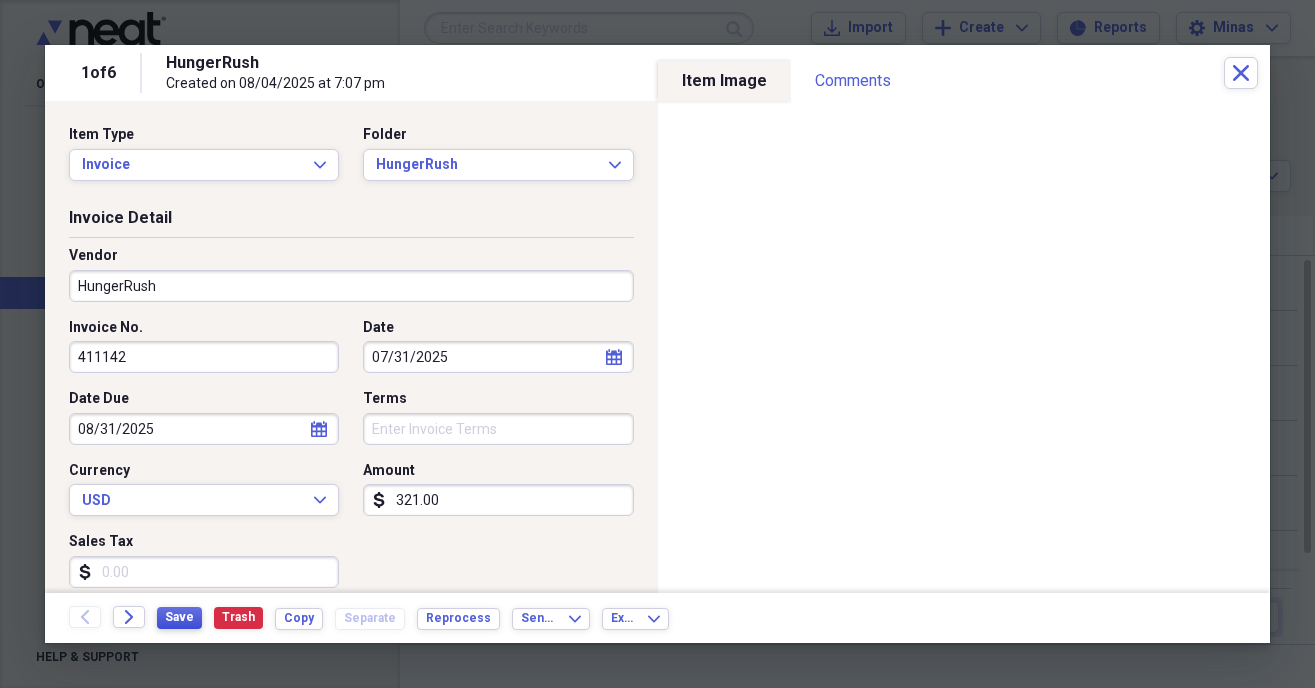 click on "Save" at bounding box center [179, 617] 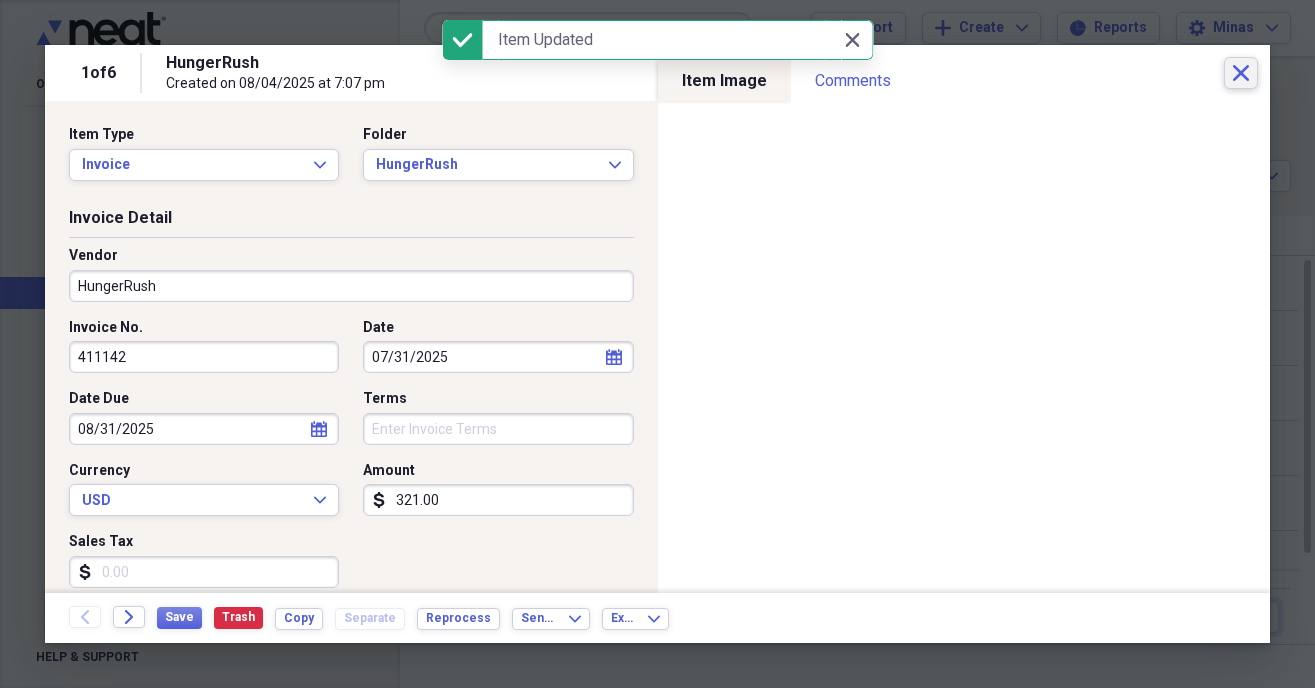 click on "Close" at bounding box center [1241, 73] 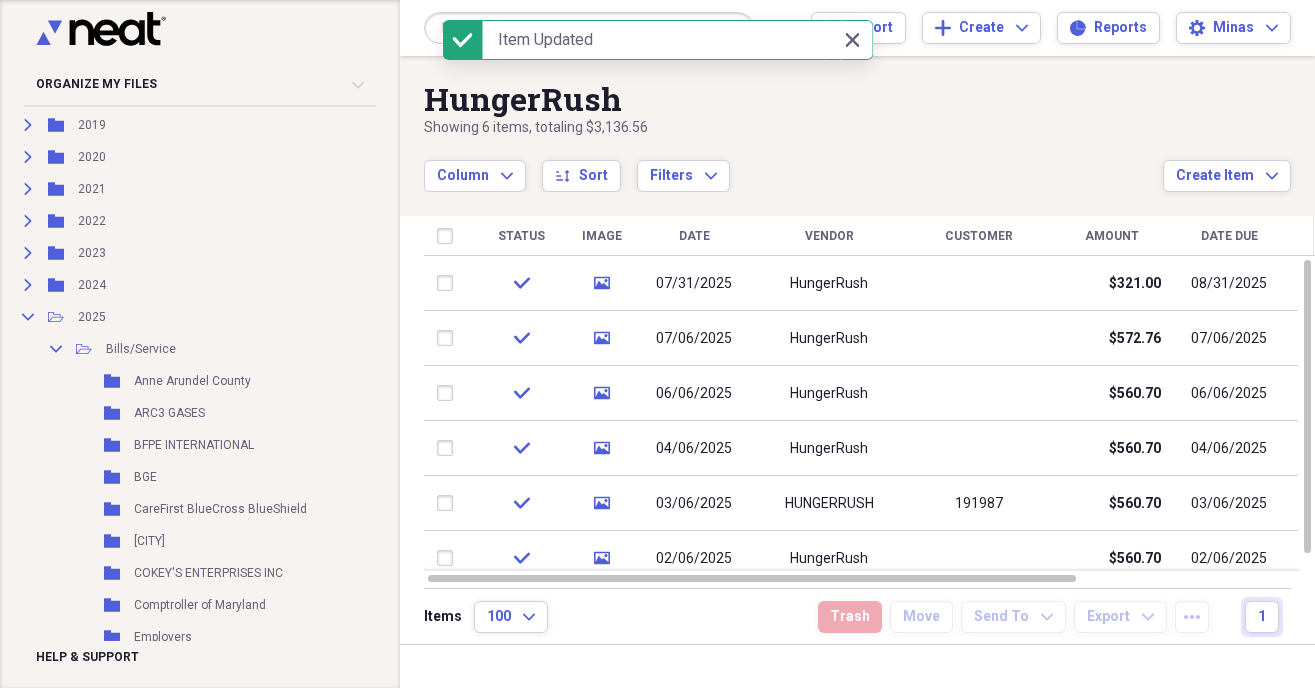 scroll, scrollTop: 0, scrollLeft: 30, axis: horizontal 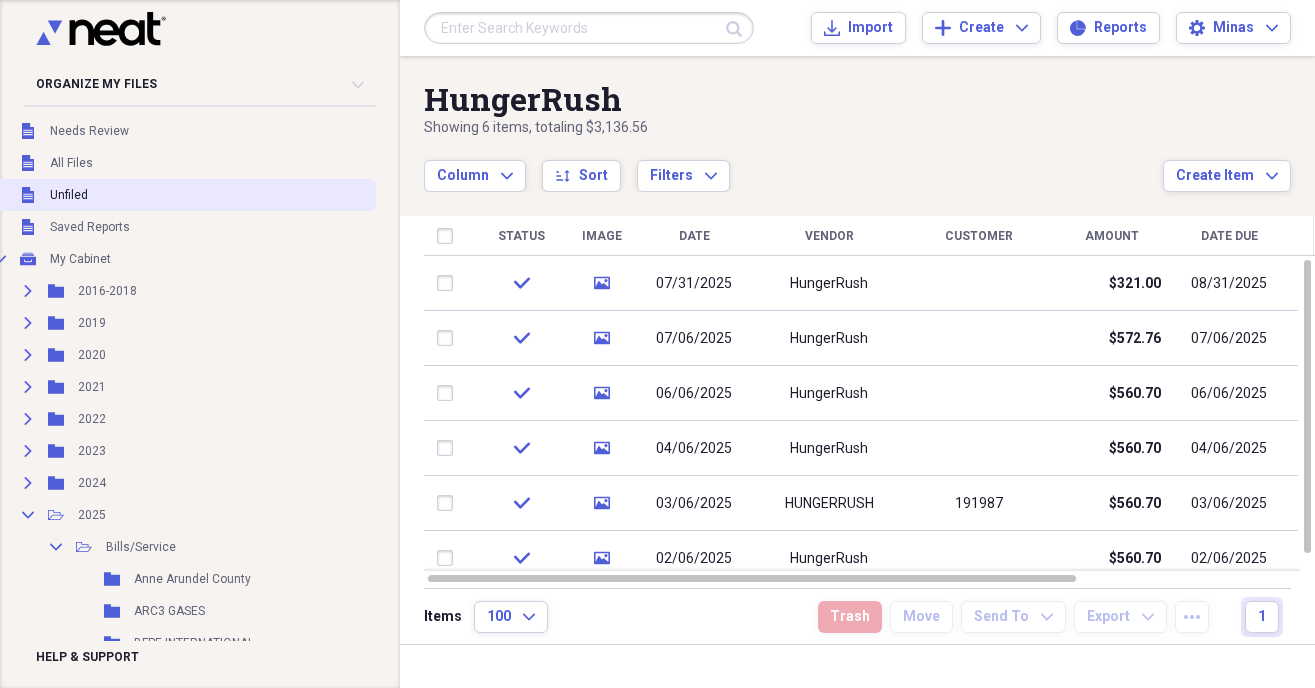 click on "Unfiled Unfiled" at bounding box center (178, 195) 